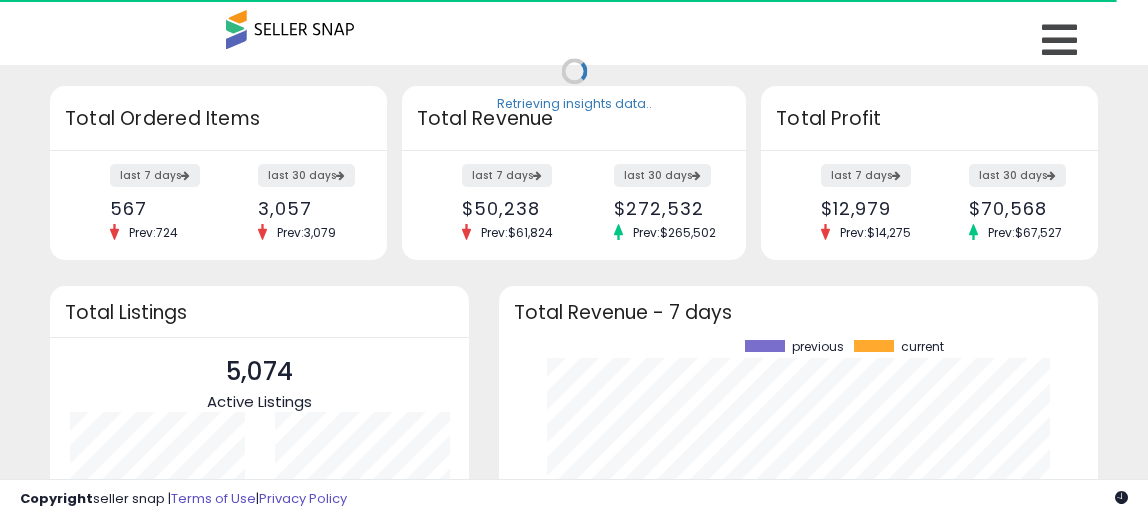 scroll, scrollTop: 0, scrollLeft: 0, axis: both 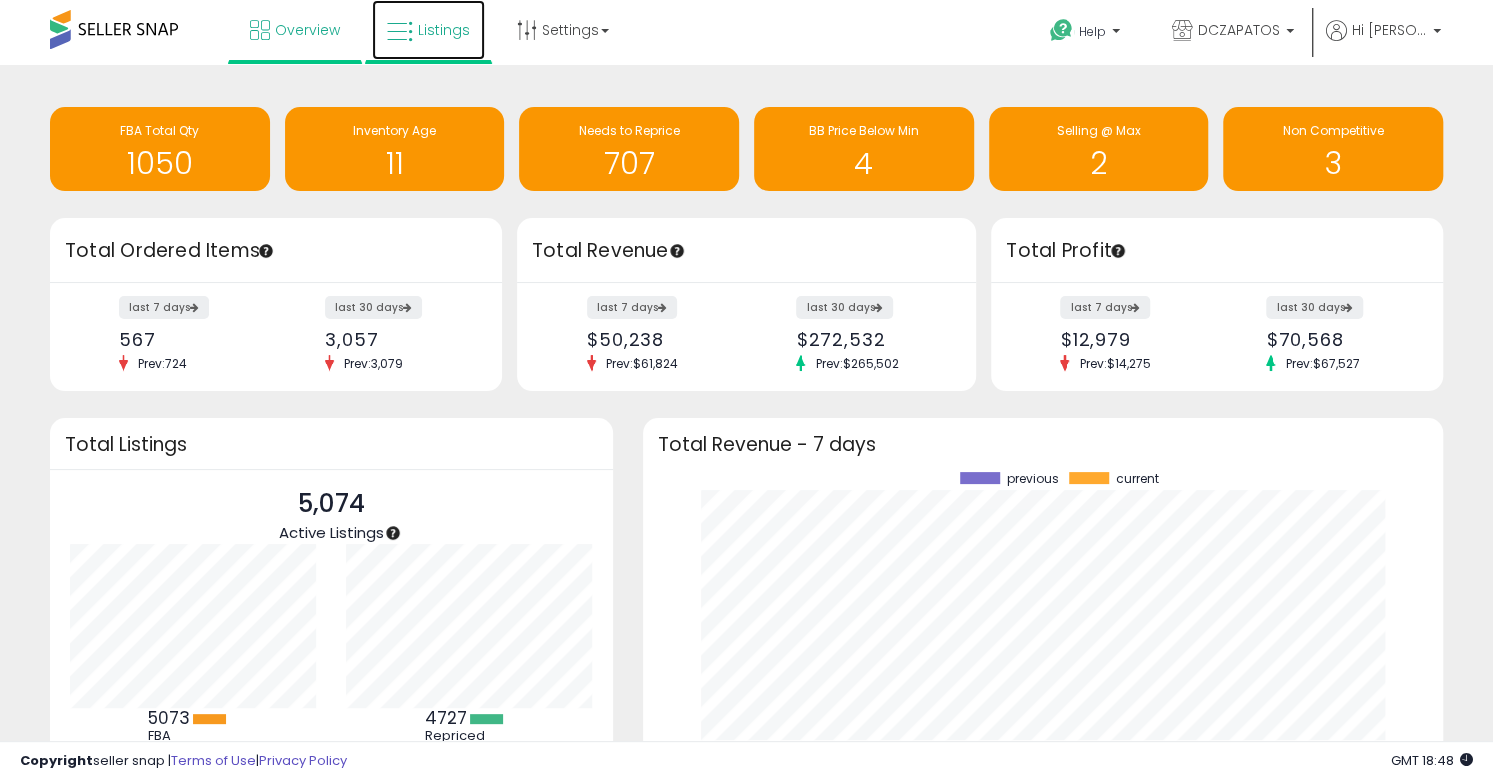 click on "Listings" at bounding box center (444, 30) 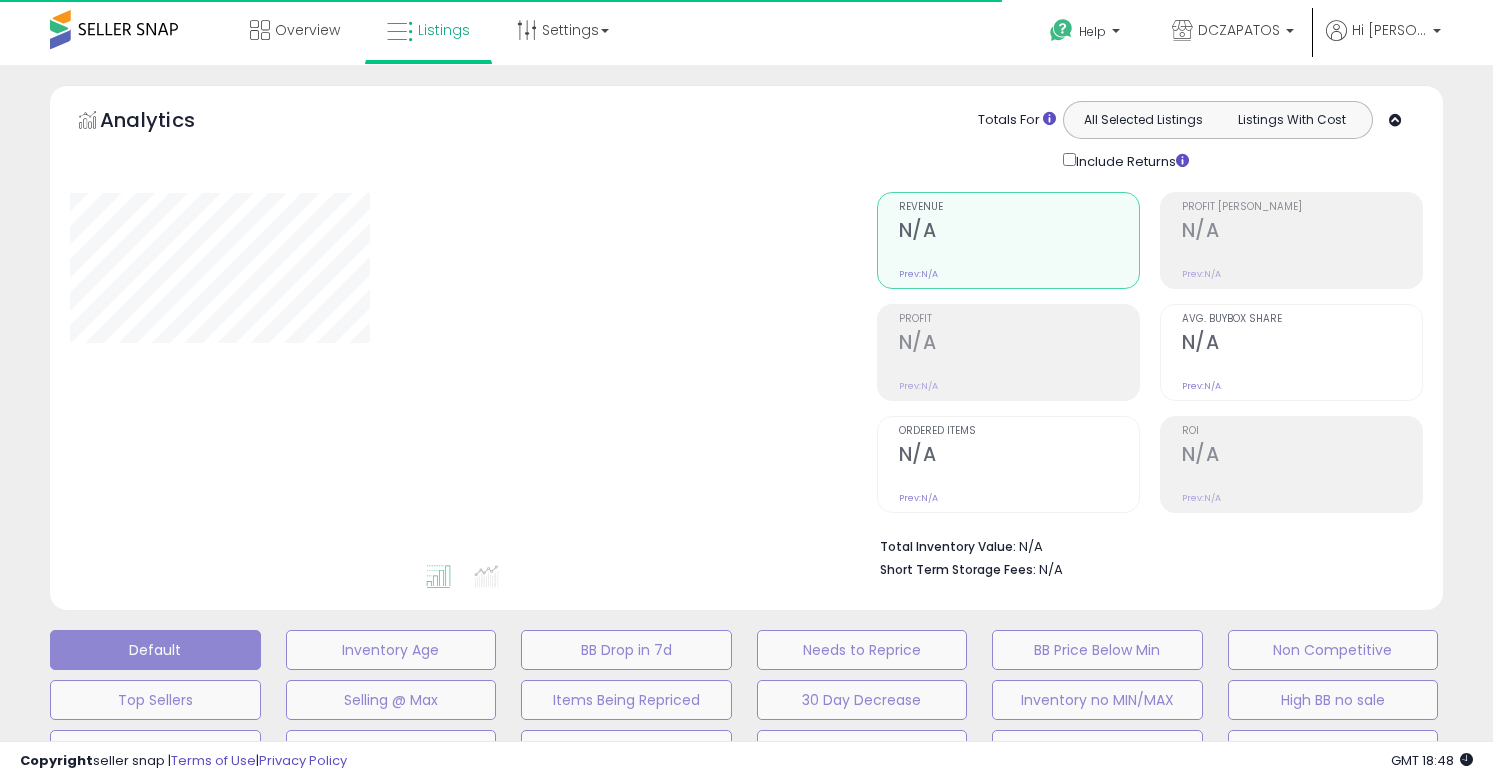 scroll, scrollTop: 0, scrollLeft: 0, axis: both 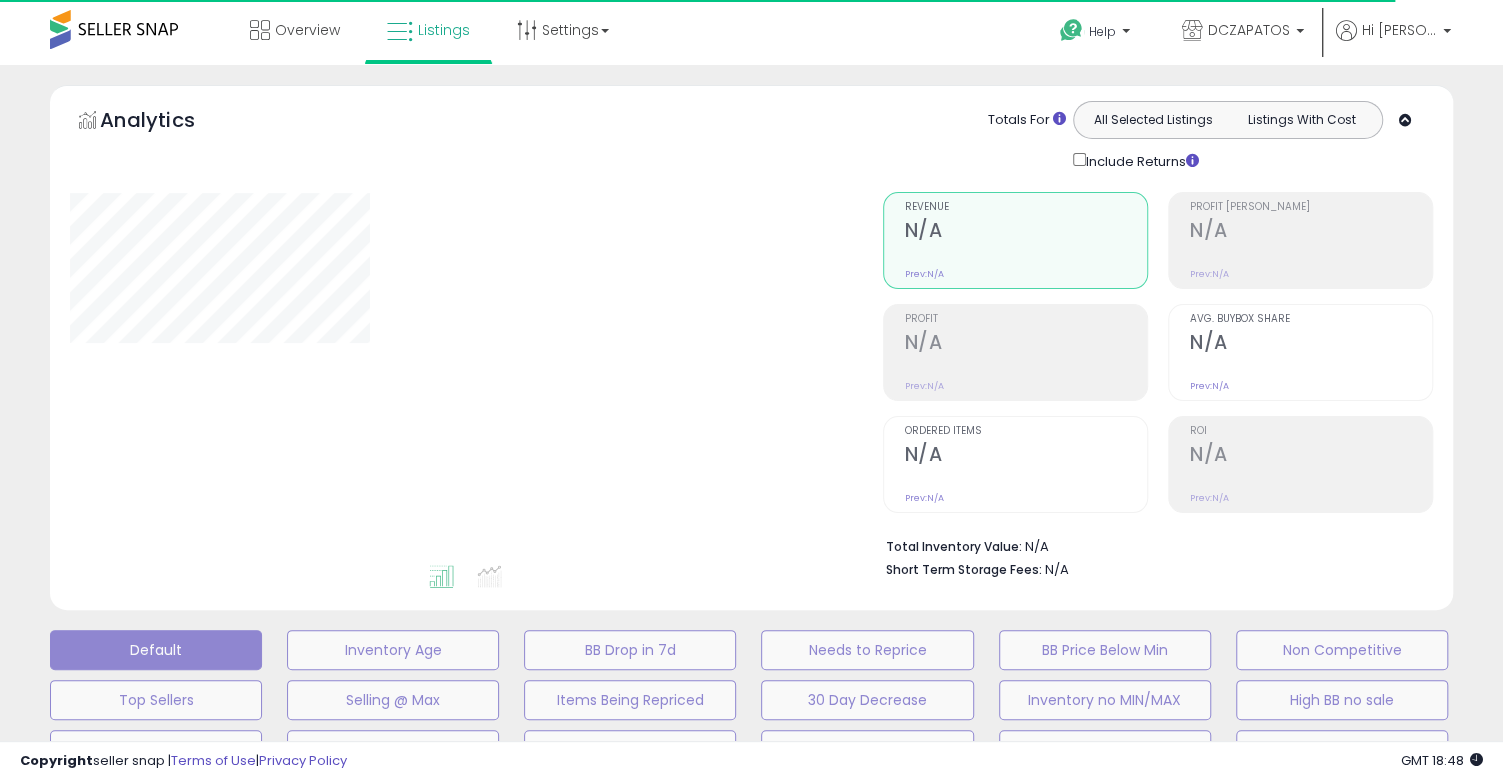 click on "**********" at bounding box center [751, 705] 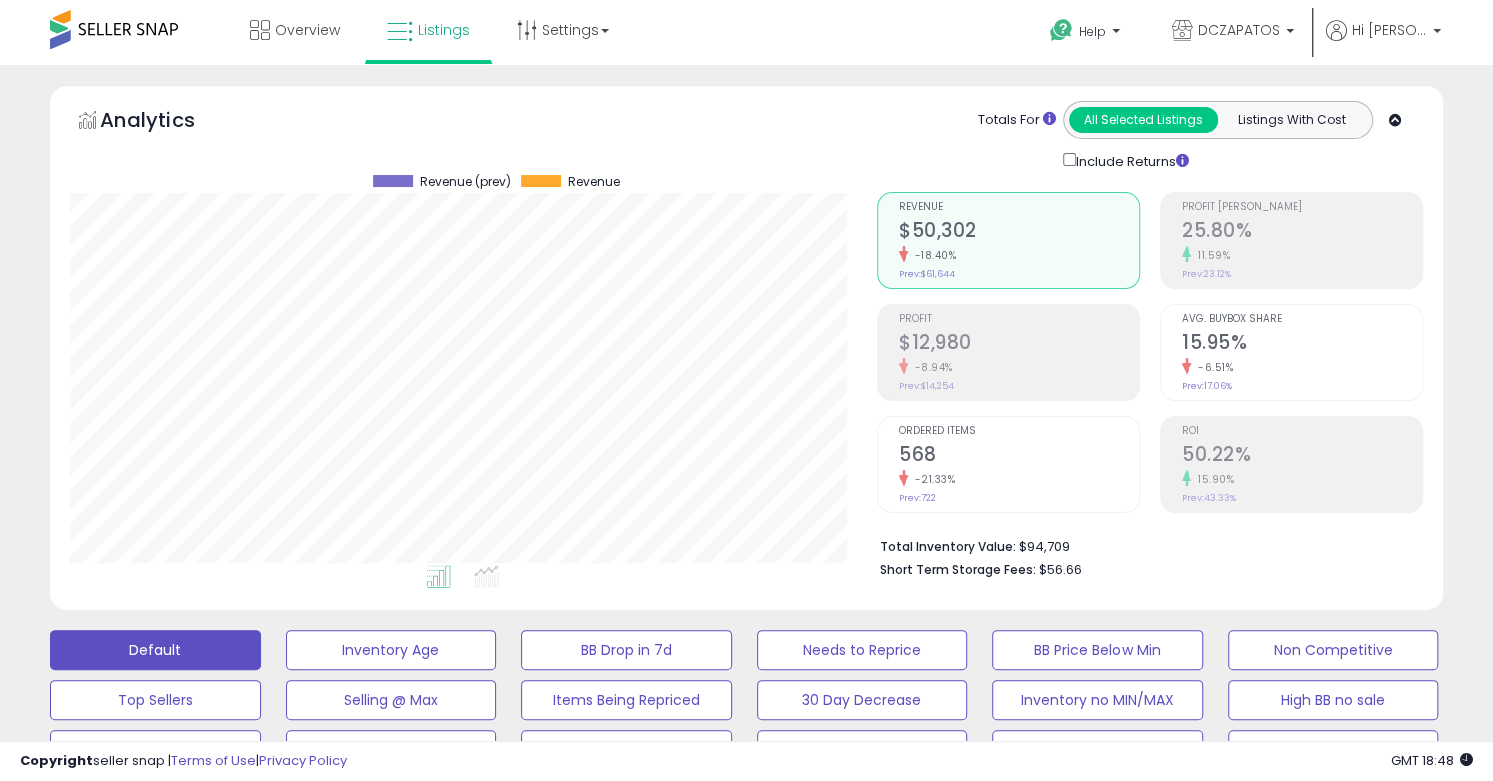 scroll, scrollTop: 999590, scrollLeft: 999193, axis: both 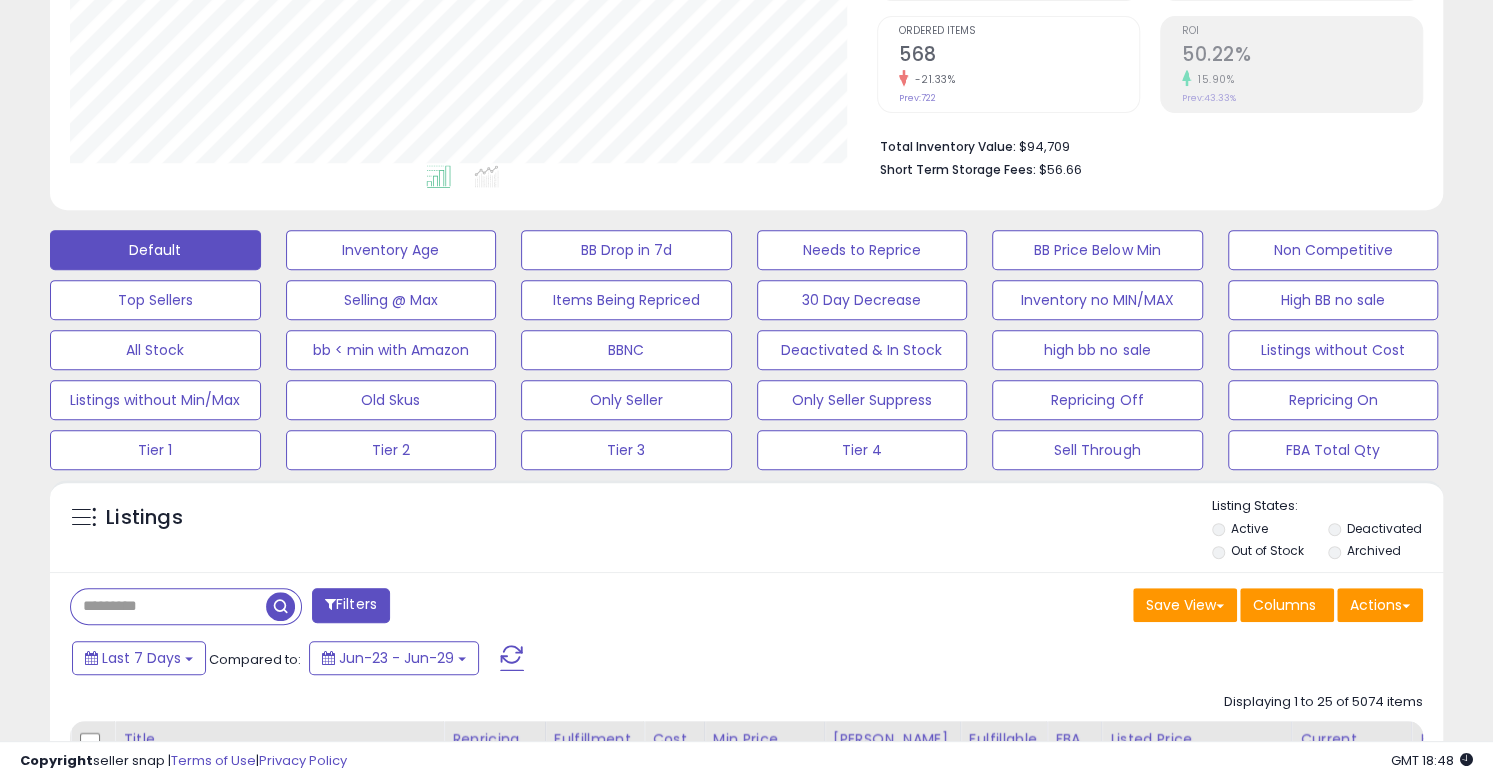 click at bounding box center [168, 606] 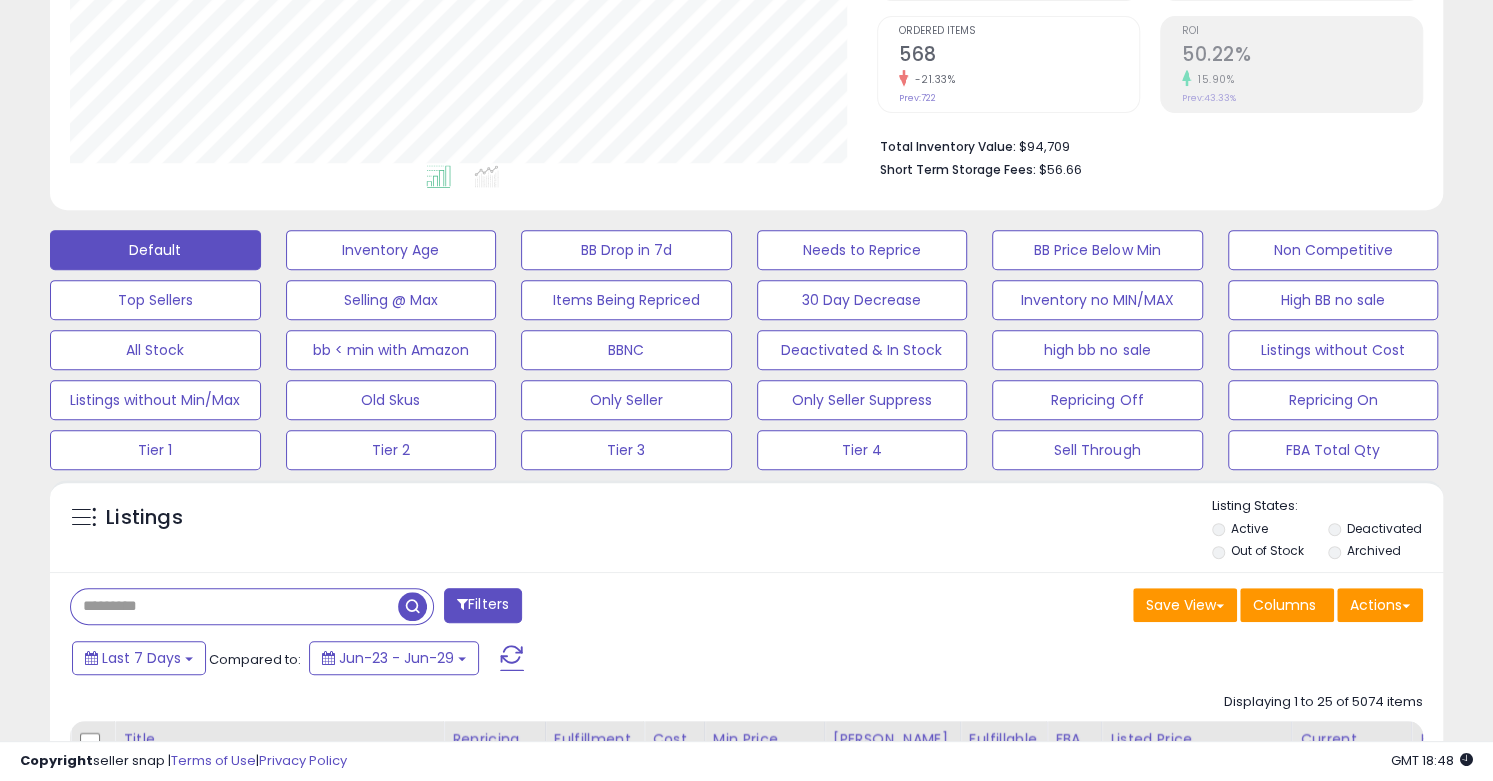 paste on "**********" 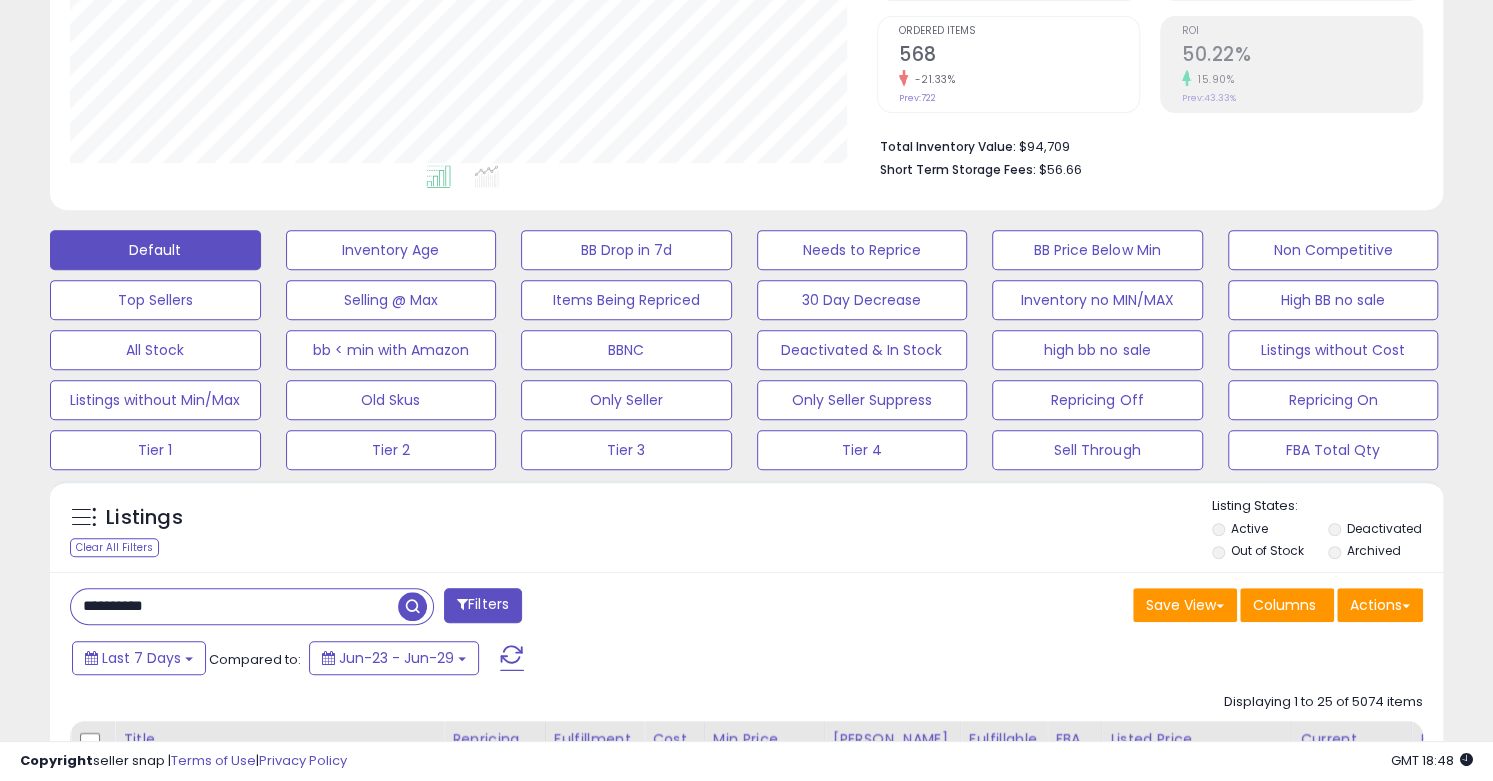 type on "**********" 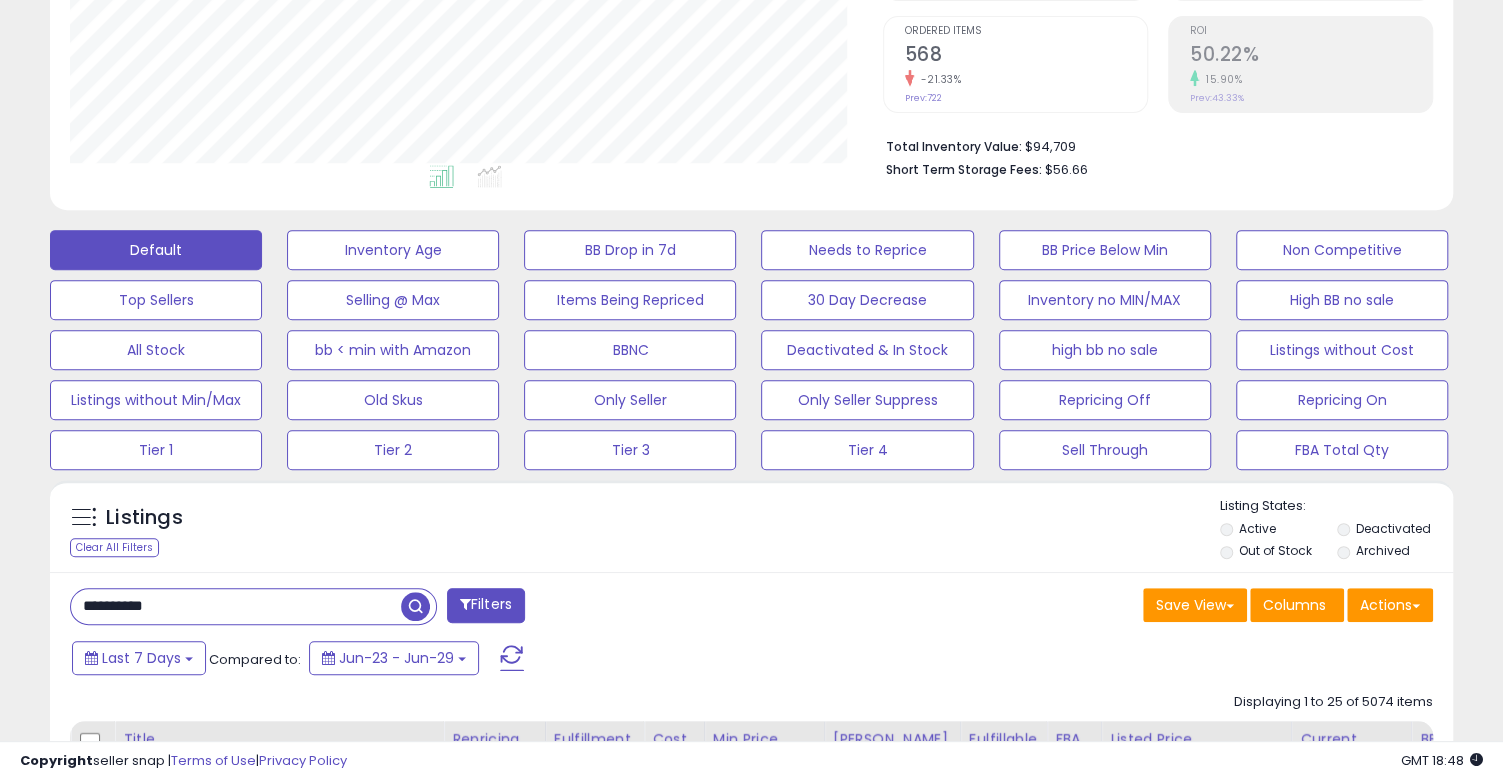 scroll, scrollTop: 999590, scrollLeft: 999187, axis: both 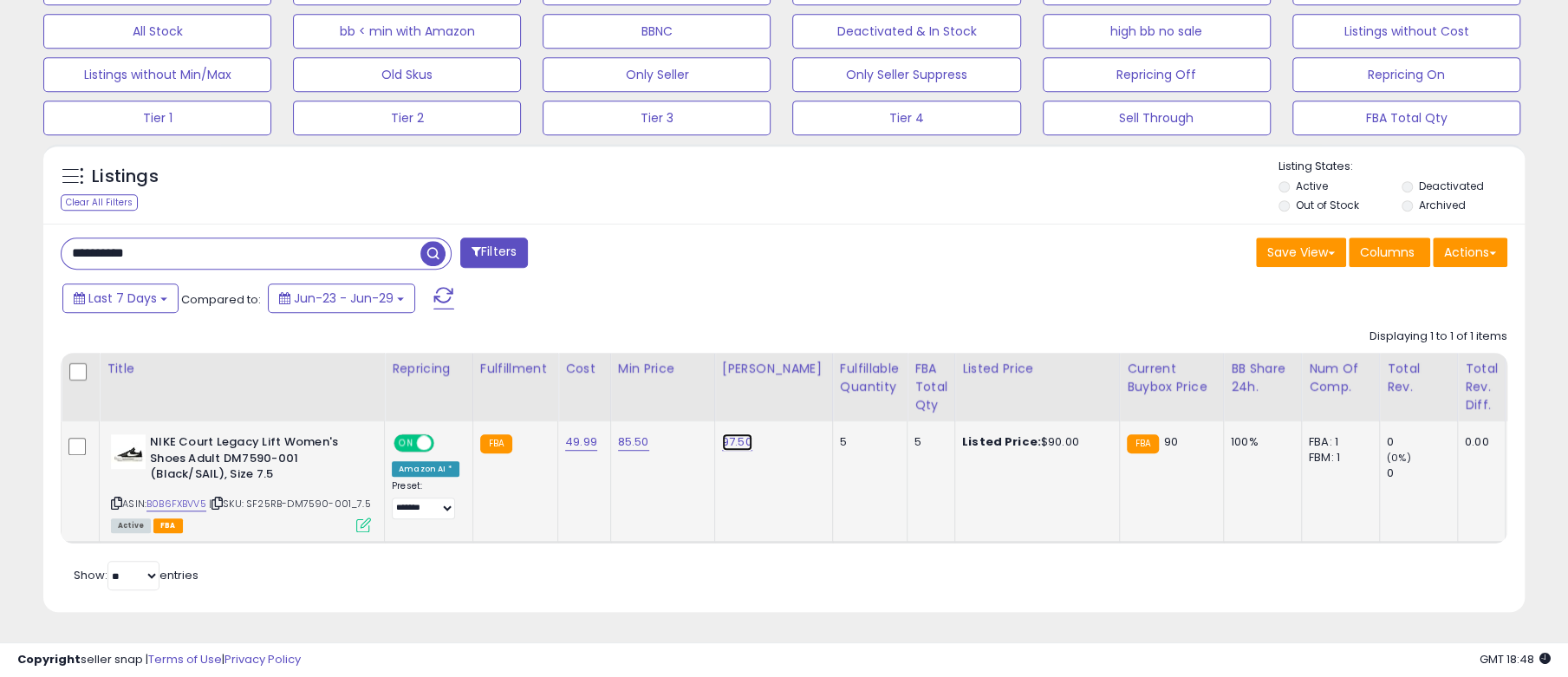 click on "97.50" at bounding box center [737, 442] 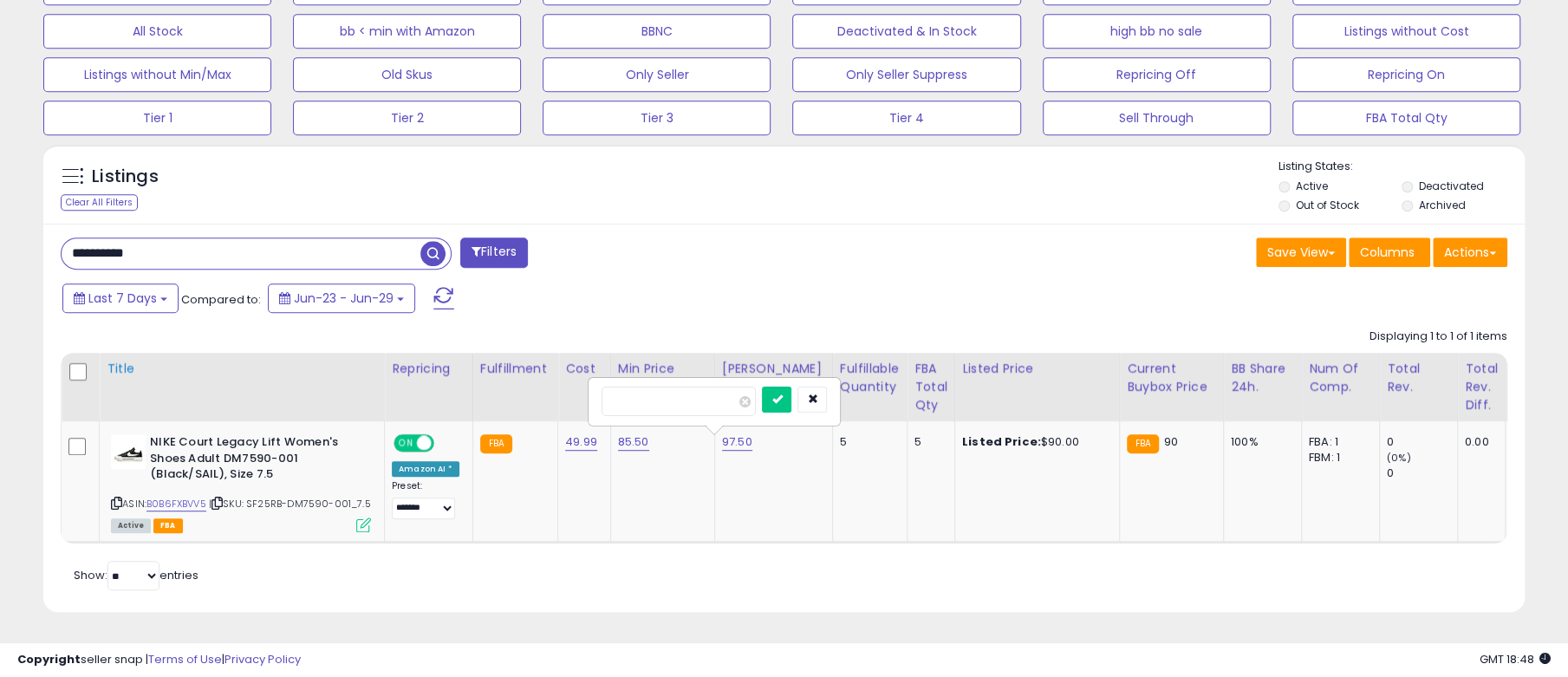 drag, startPoint x: 673, startPoint y: 371, endPoint x: 308, endPoint y: 392, distance: 365.60361 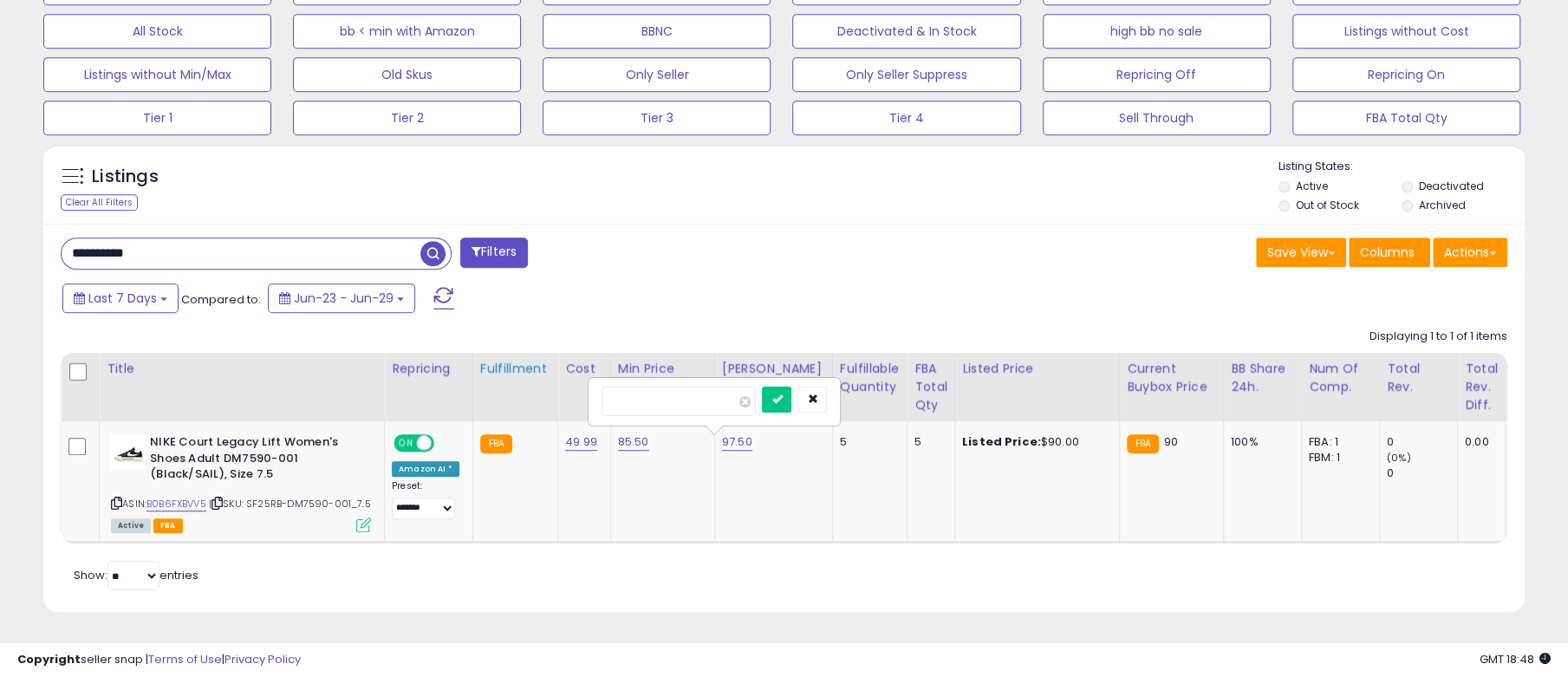 drag, startPoint x: 660, startPoint y: 380, endPoint x: 543, endPoint y: 383, distance: 117.03846 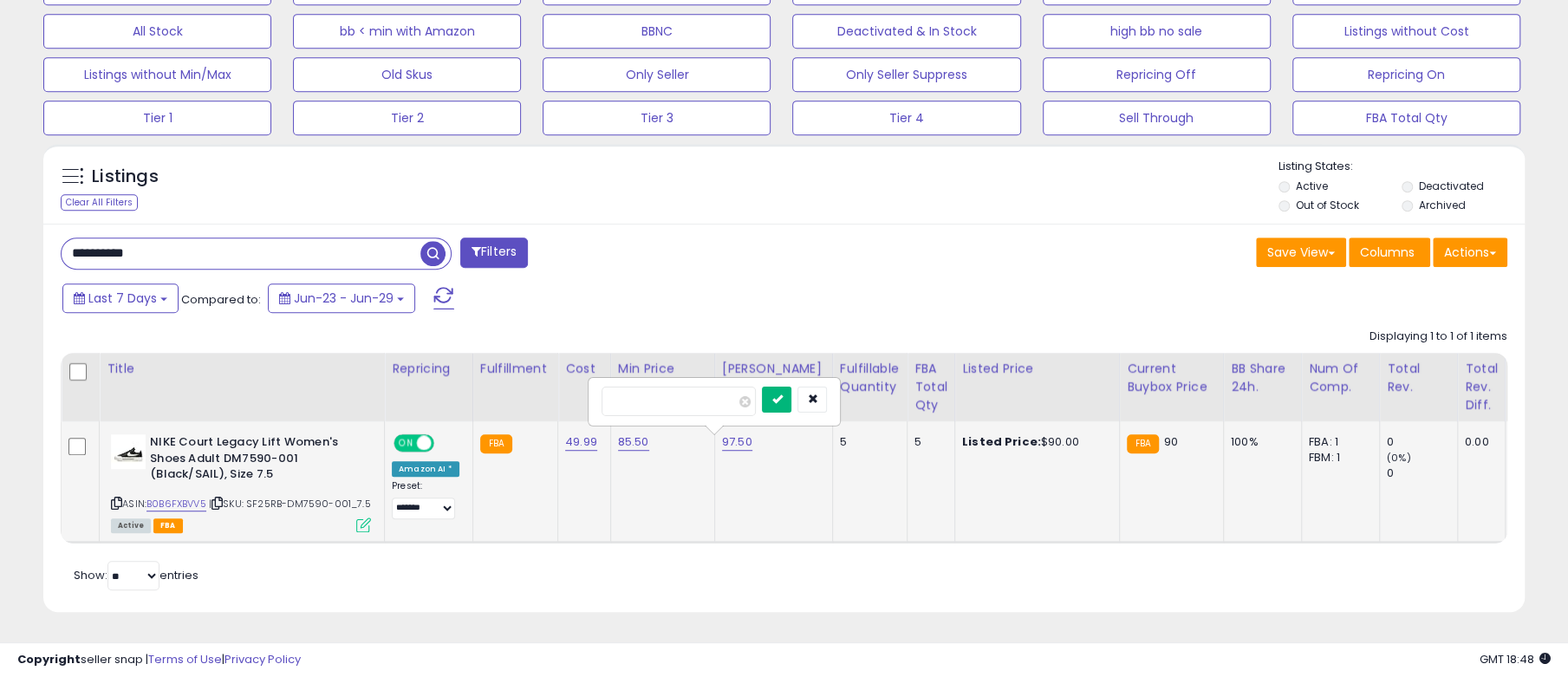type on "**" 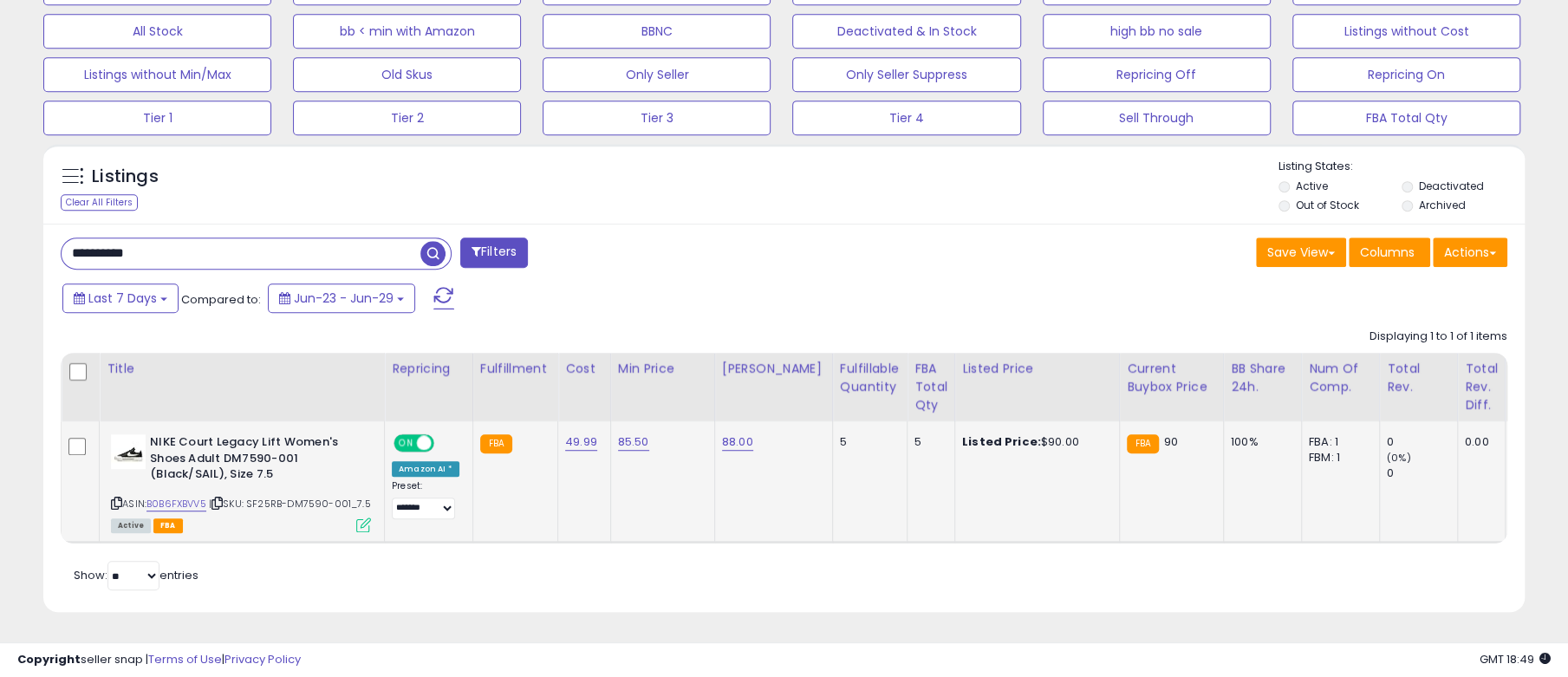 drag, startPoint x: 137, startPoint y: 229, endPoint x: -89, endPoint y: 234, distance: 226.0553 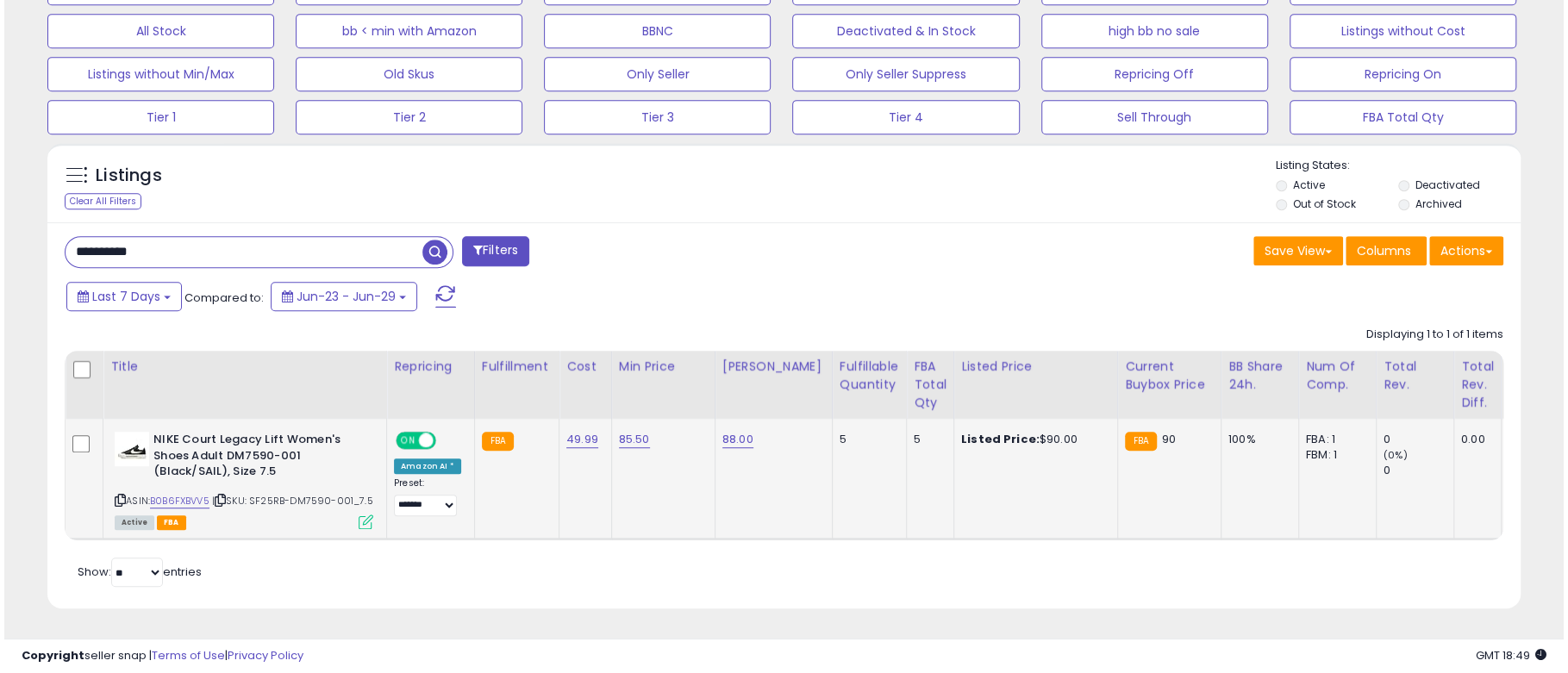 scroll, scrollTop: 861362, scrollLeft: 861153, axis: both 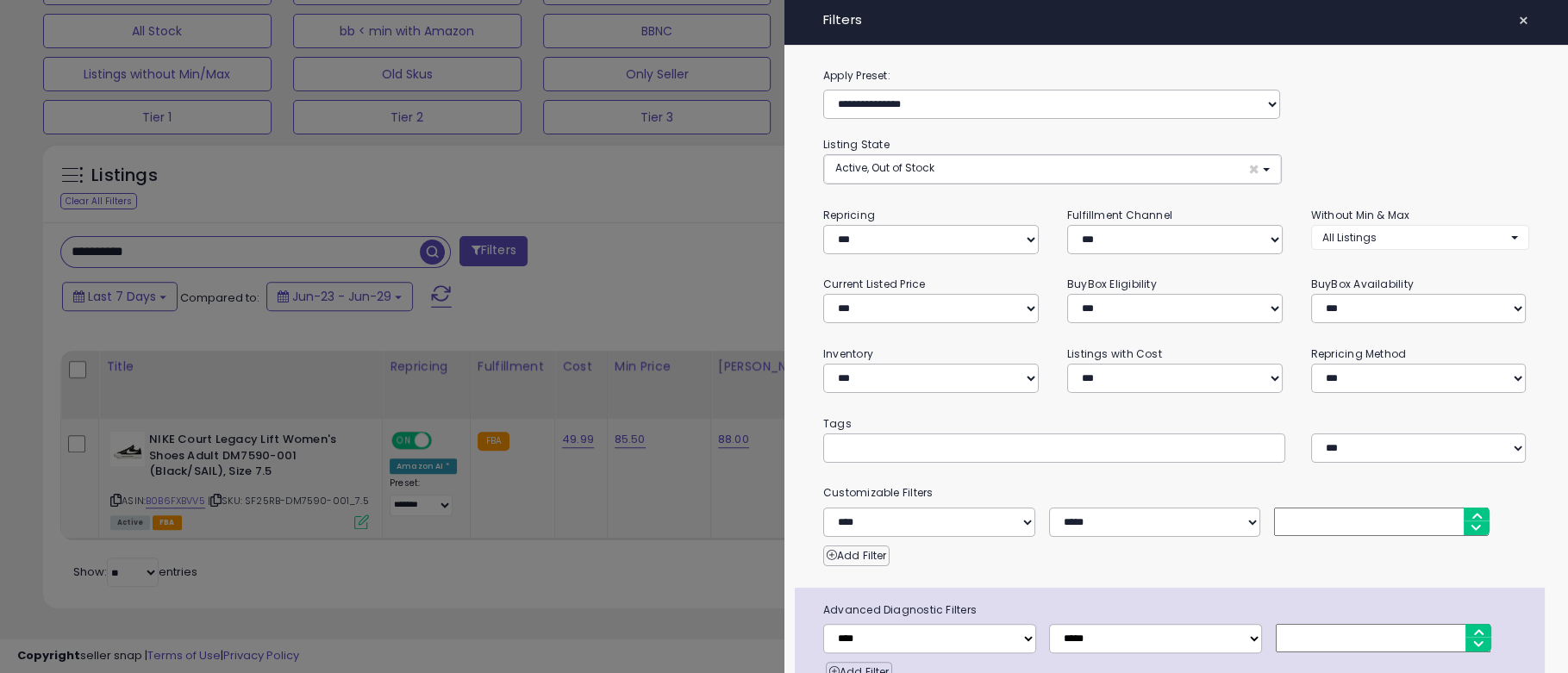 click at bounding box center (784, 336) 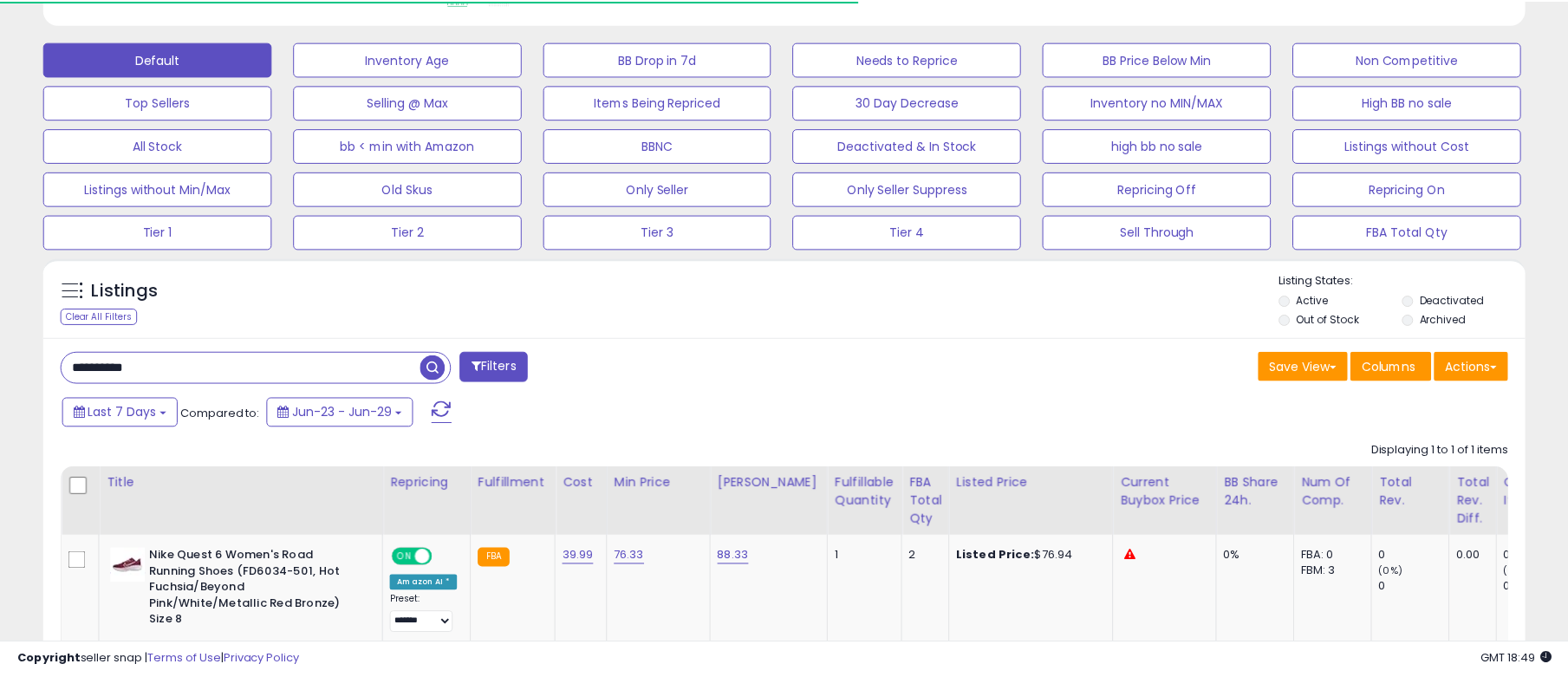 scroll, scrollTop: 638, scrollLeft: 0, axis: vertical 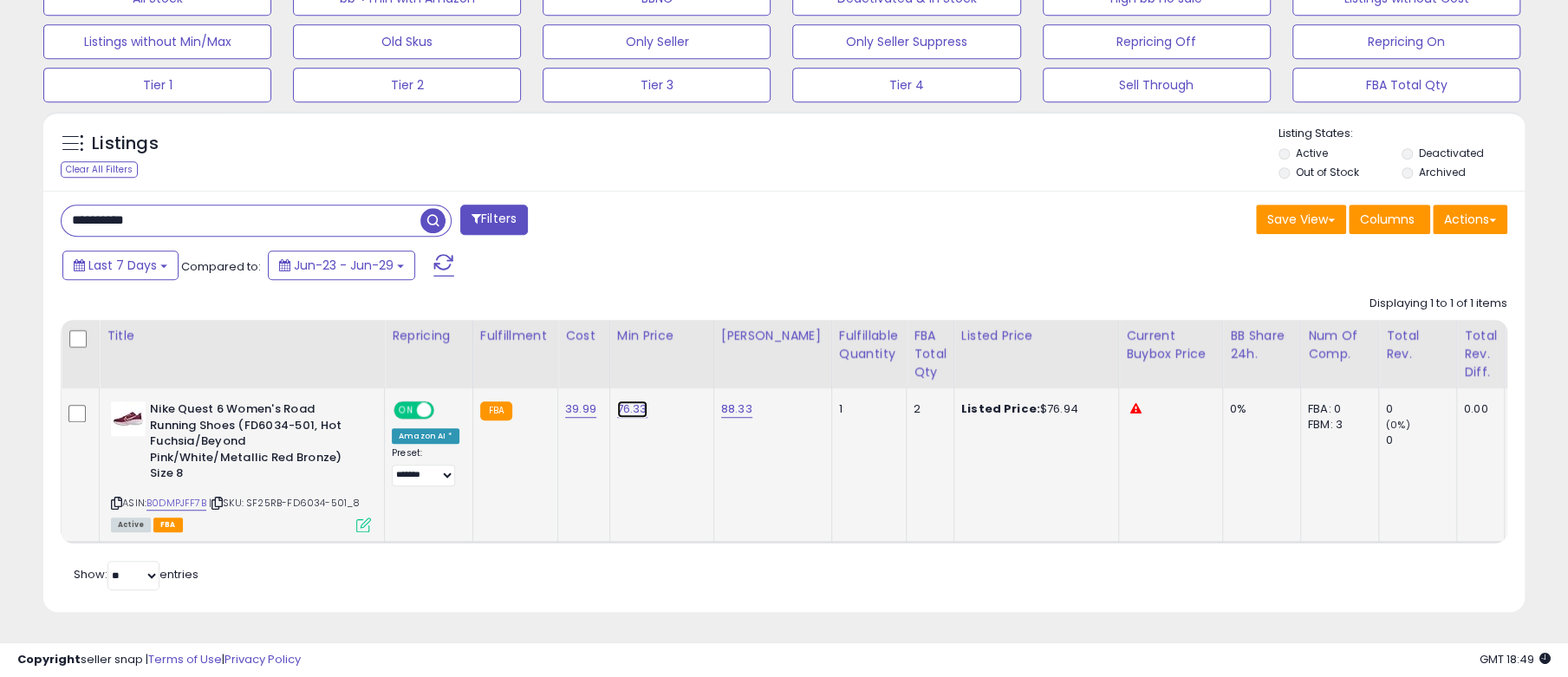 click on "76.33" at bounding box center [632, 409] 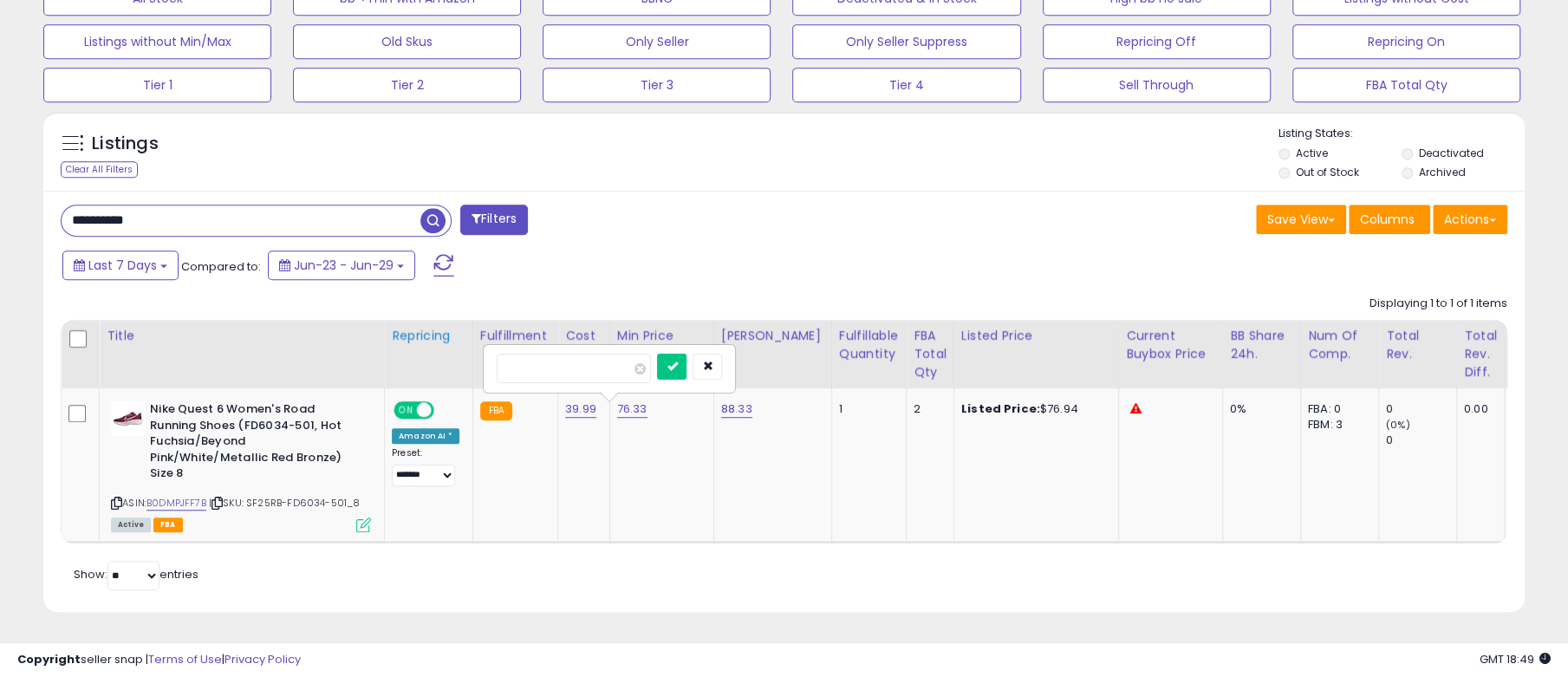 drag, startPoint x: 572, startPoint y: 367, endPoint x: 398, endPoint y: 368, distance: 174.00287 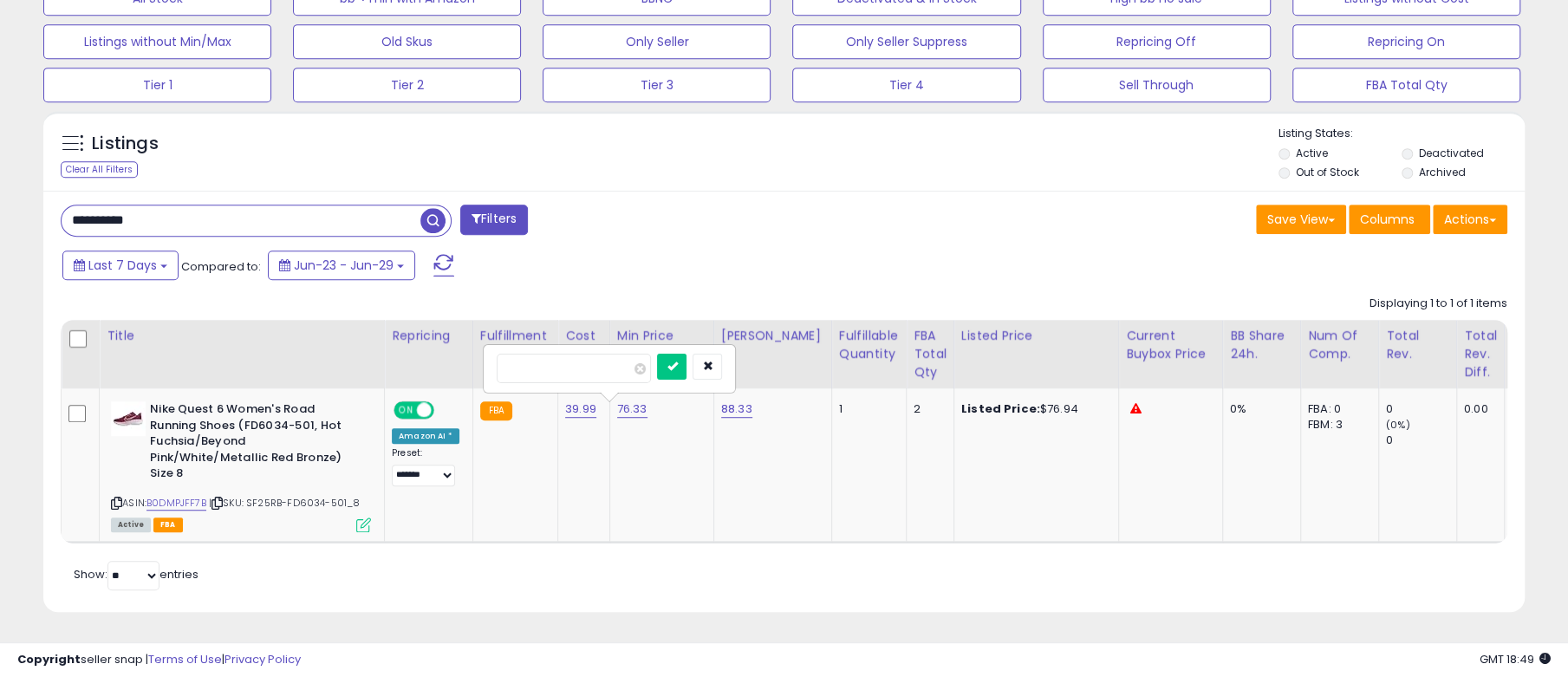 type on "*" 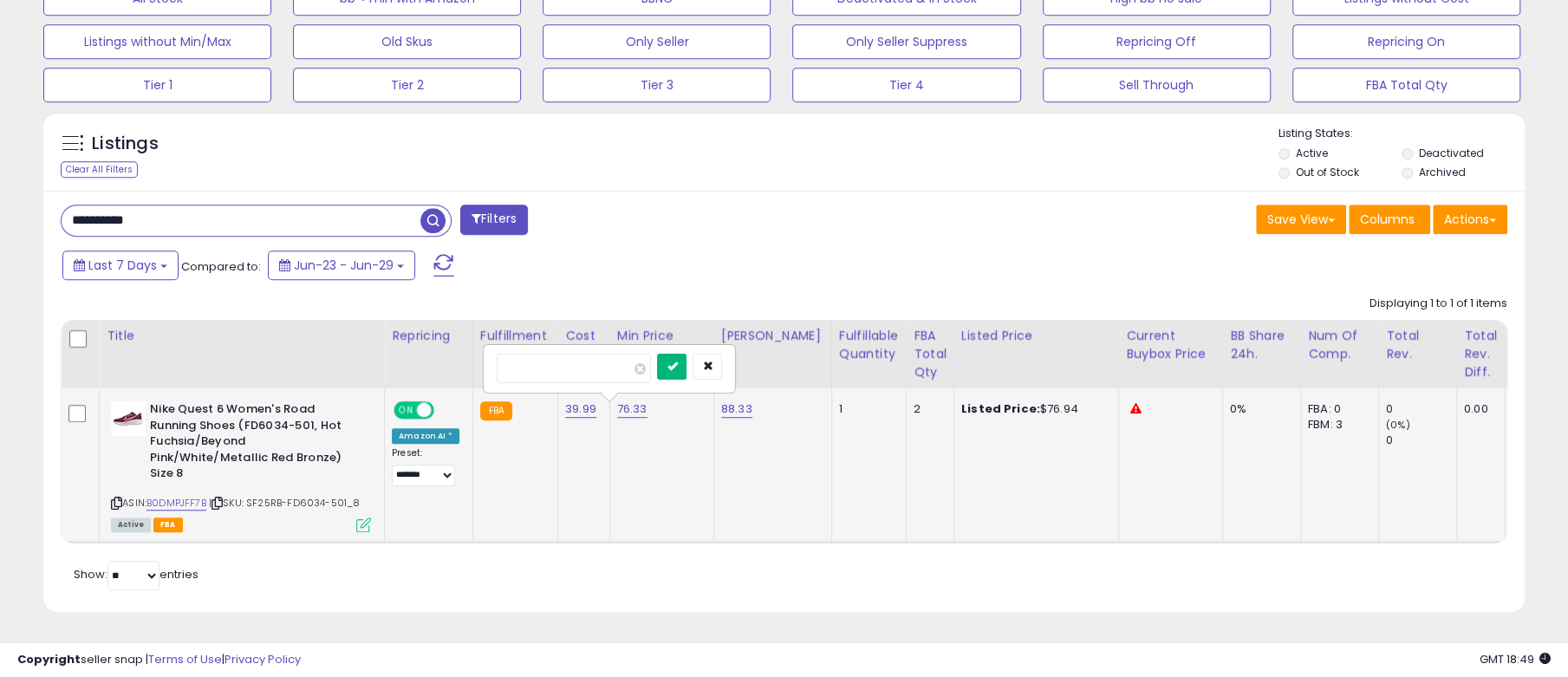 type on "**" 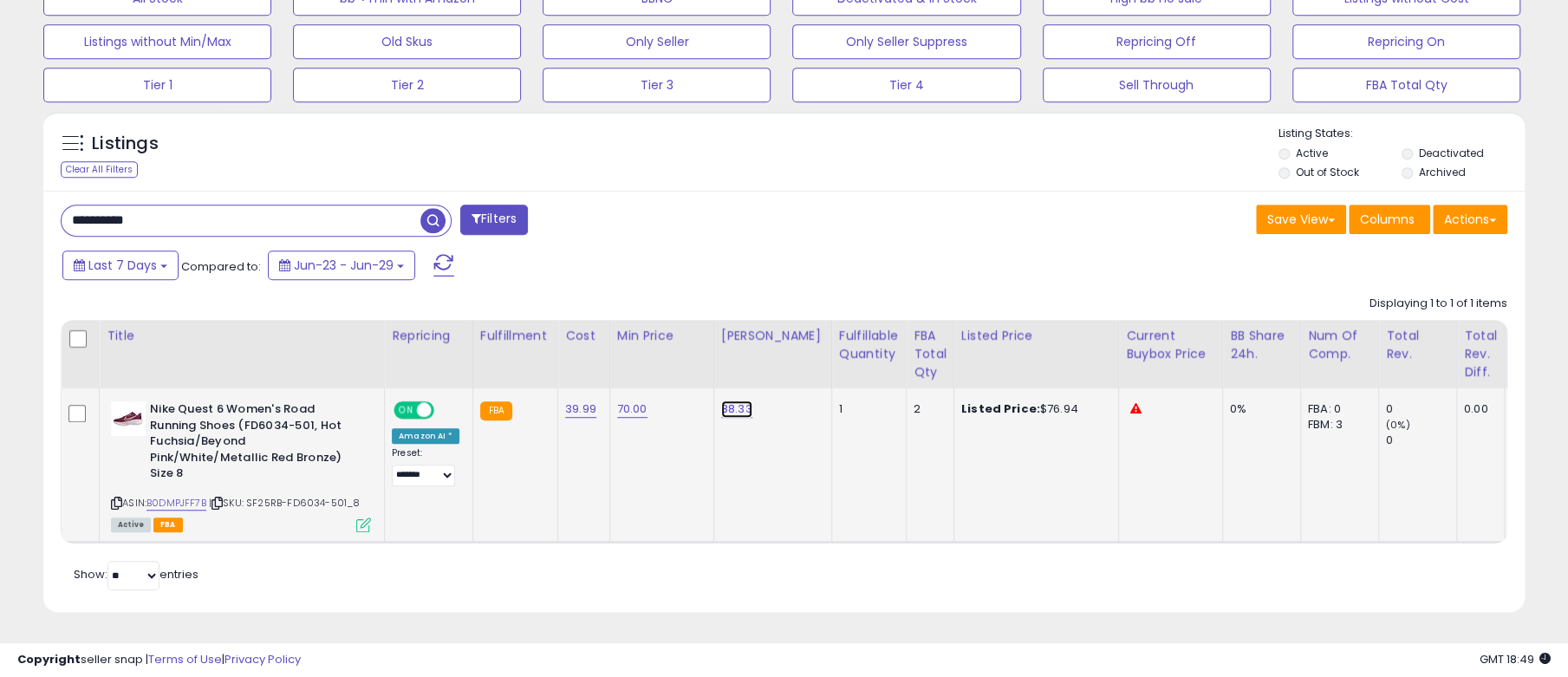click on "88.33" at bounding box center (737, 409) 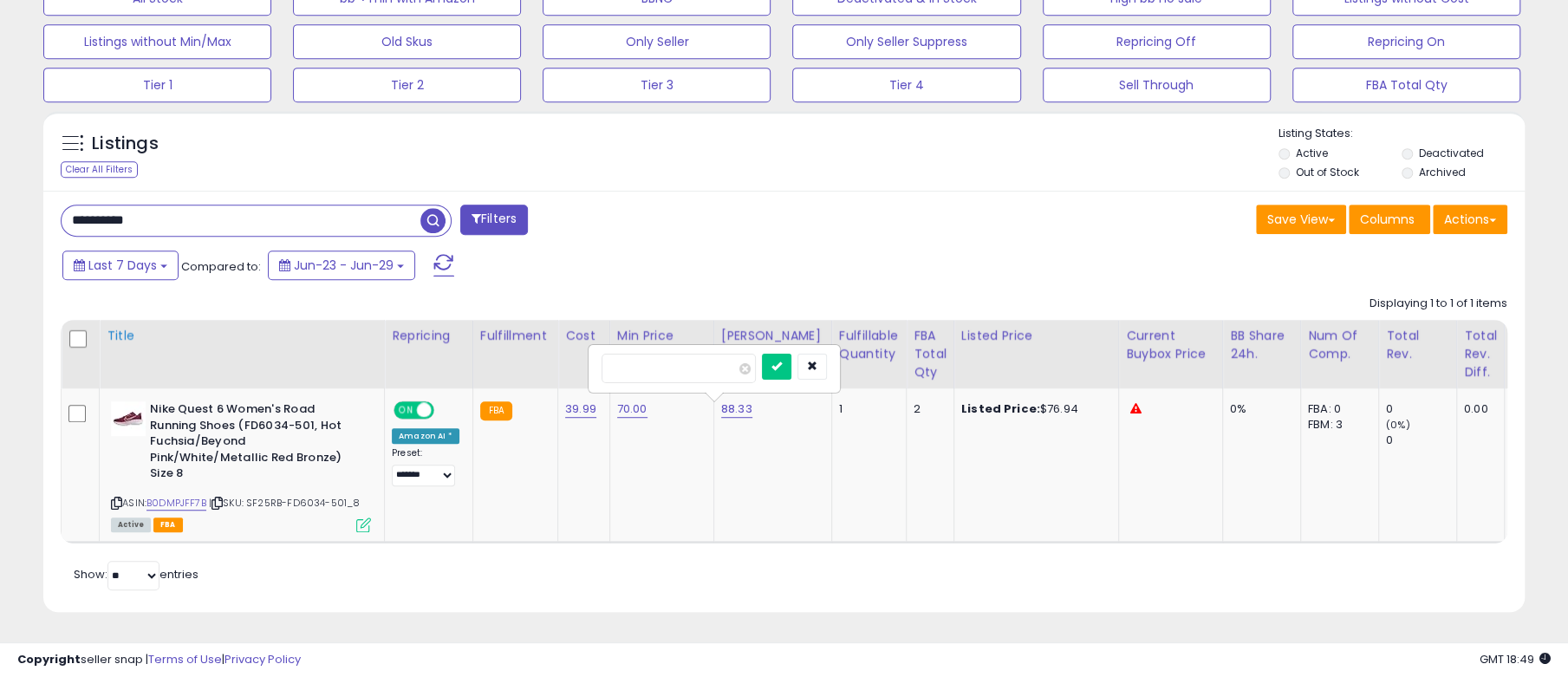 drag, startPoint x: 716, startPoint y: 366, endPoint x: 359, endPoint y: 364, distance: 357.0056 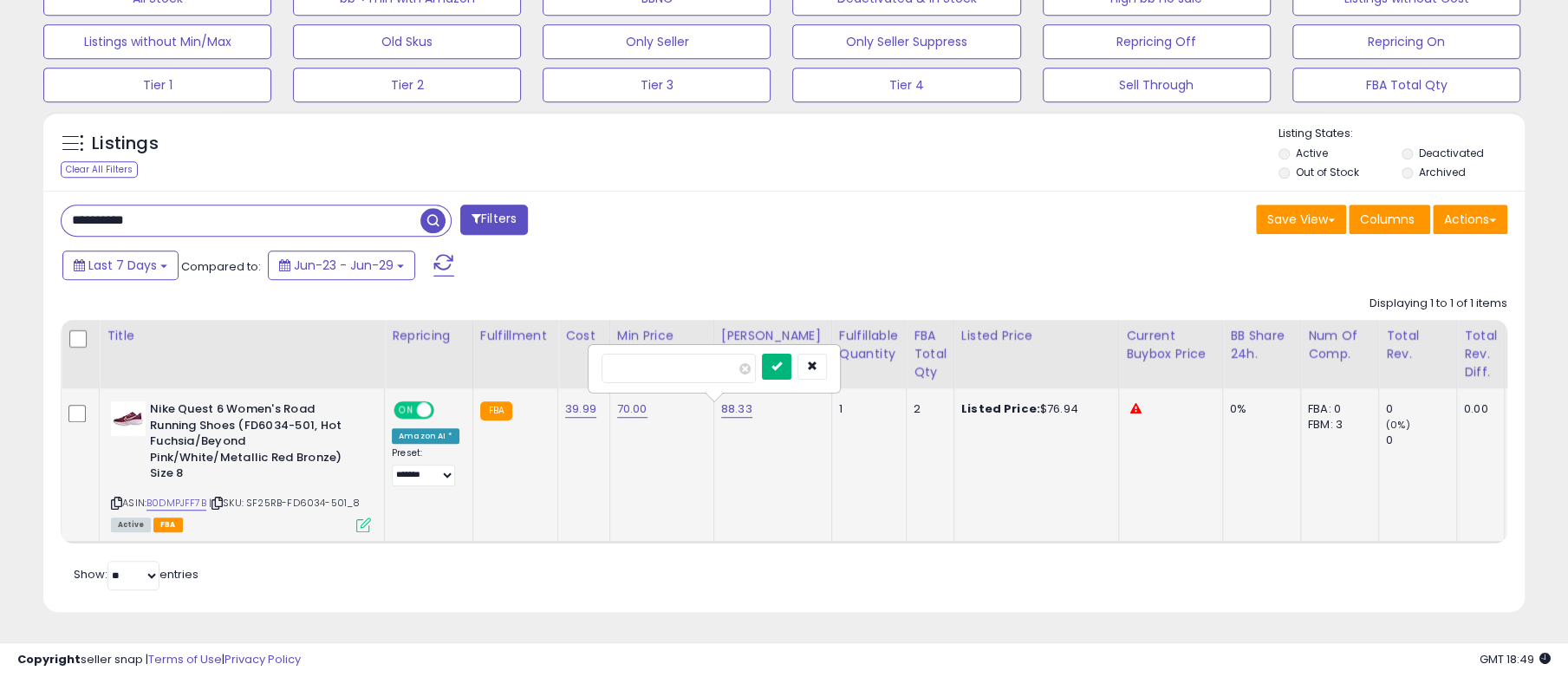 type on "**" 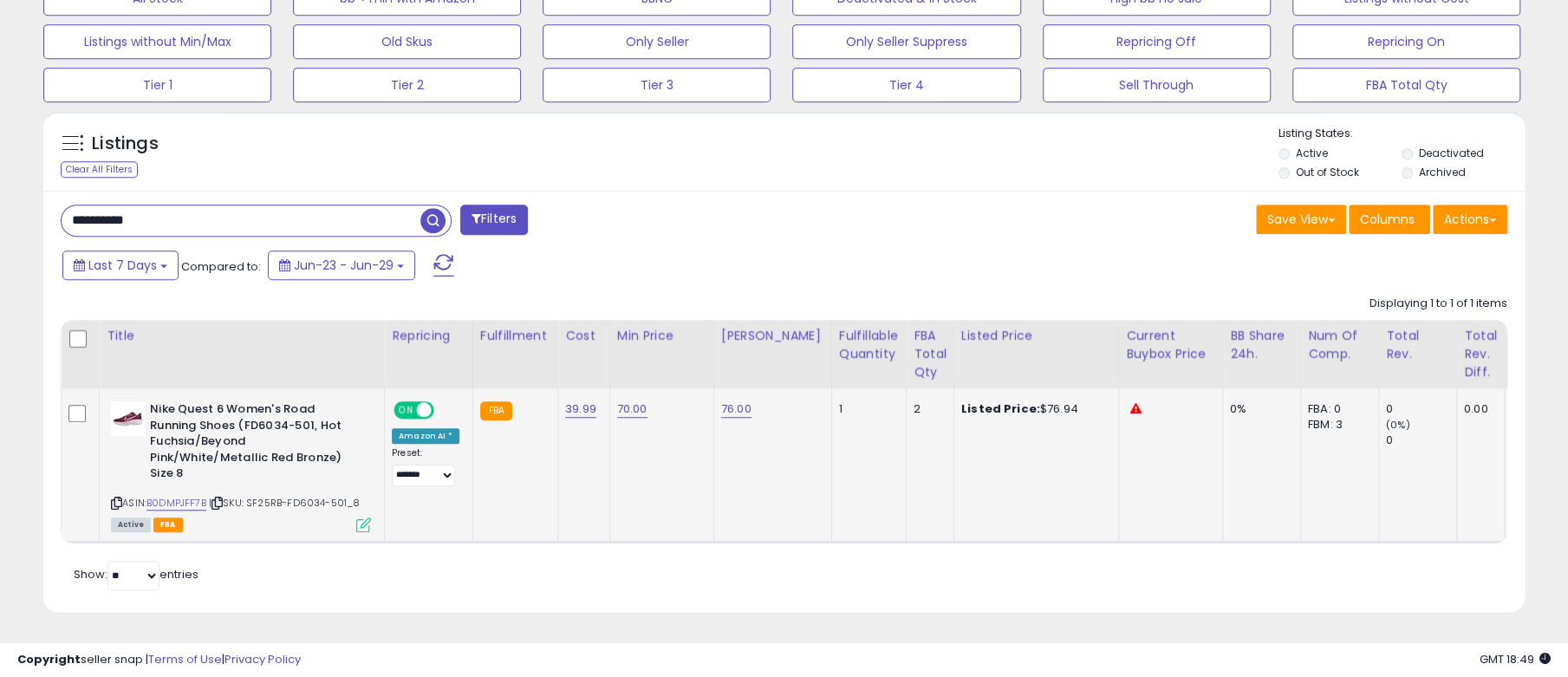 drag, startPoint x: 192, startPoint y: 206, endPoint x: -85, endPoint y: 210, distance: 277.029 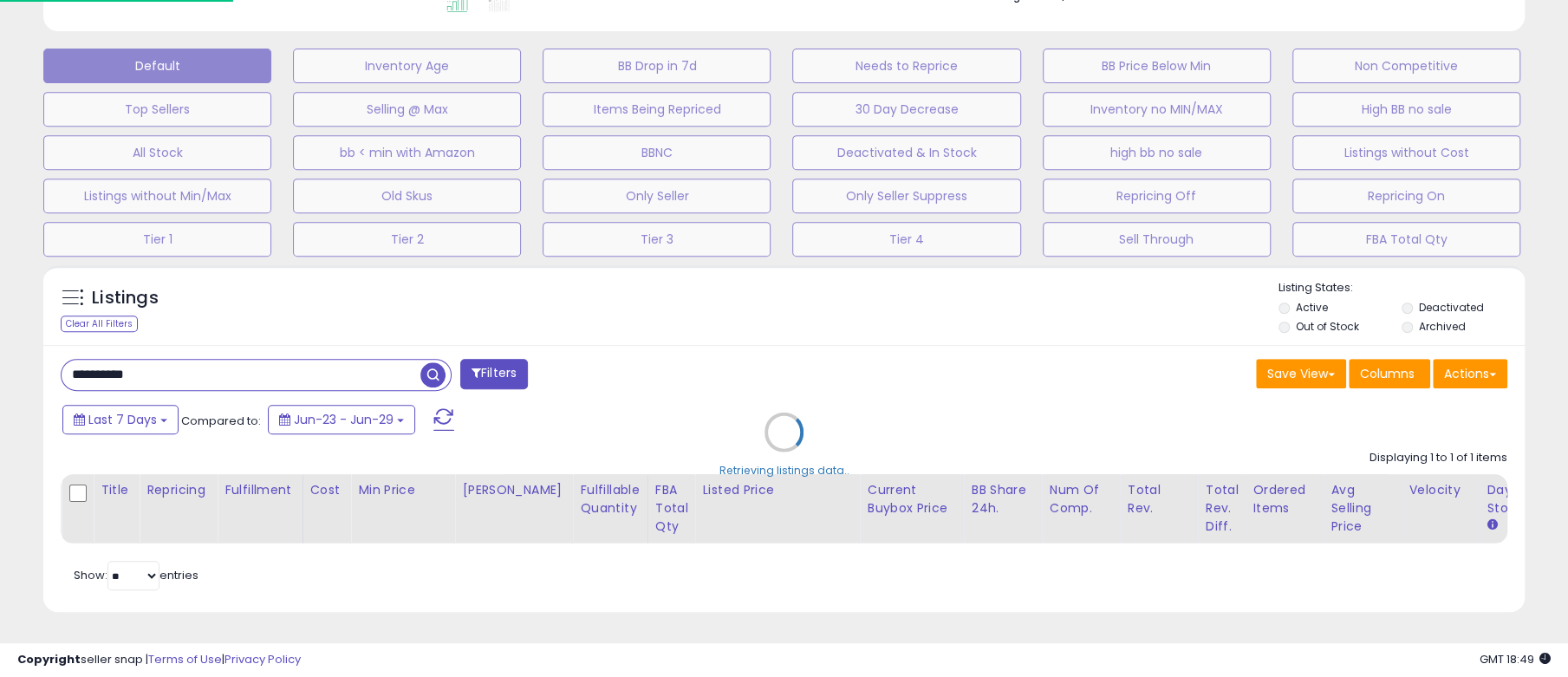 scroll, scrollTop: 866482, scrollLeft: 865913, axis: both 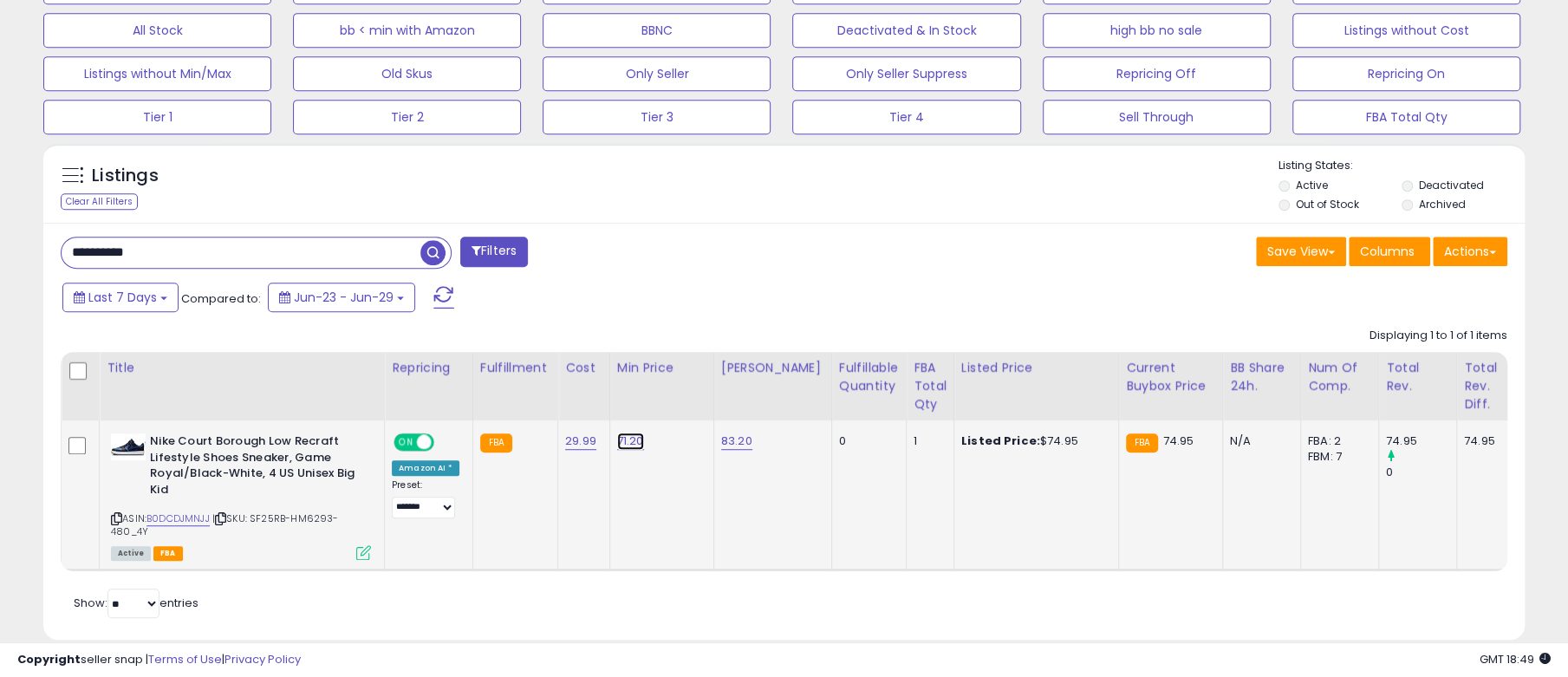 click on "71.20" at bounding box center (630, 441) 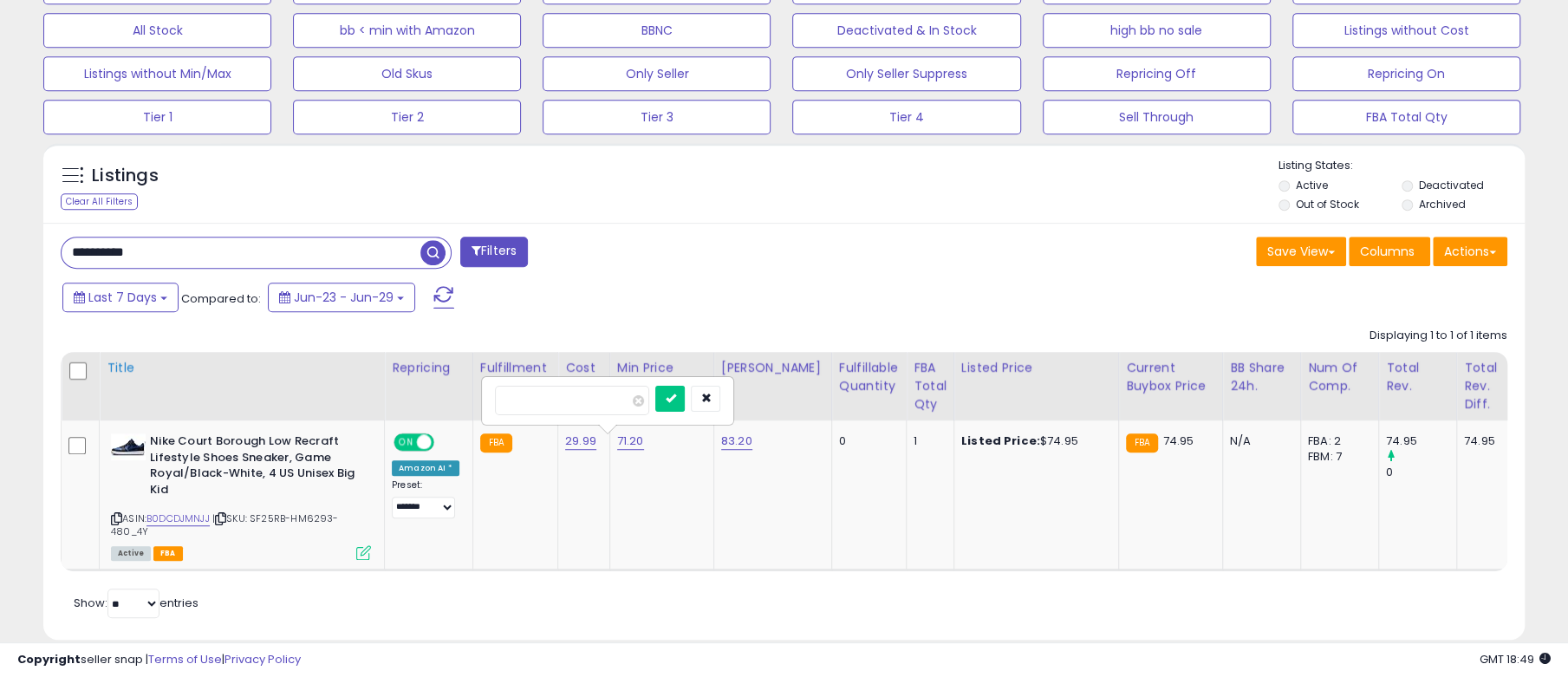 drag, startPoint x: 582, startPoint y: 397, endPoint x: 303, endPoint y: 397, distance: 279 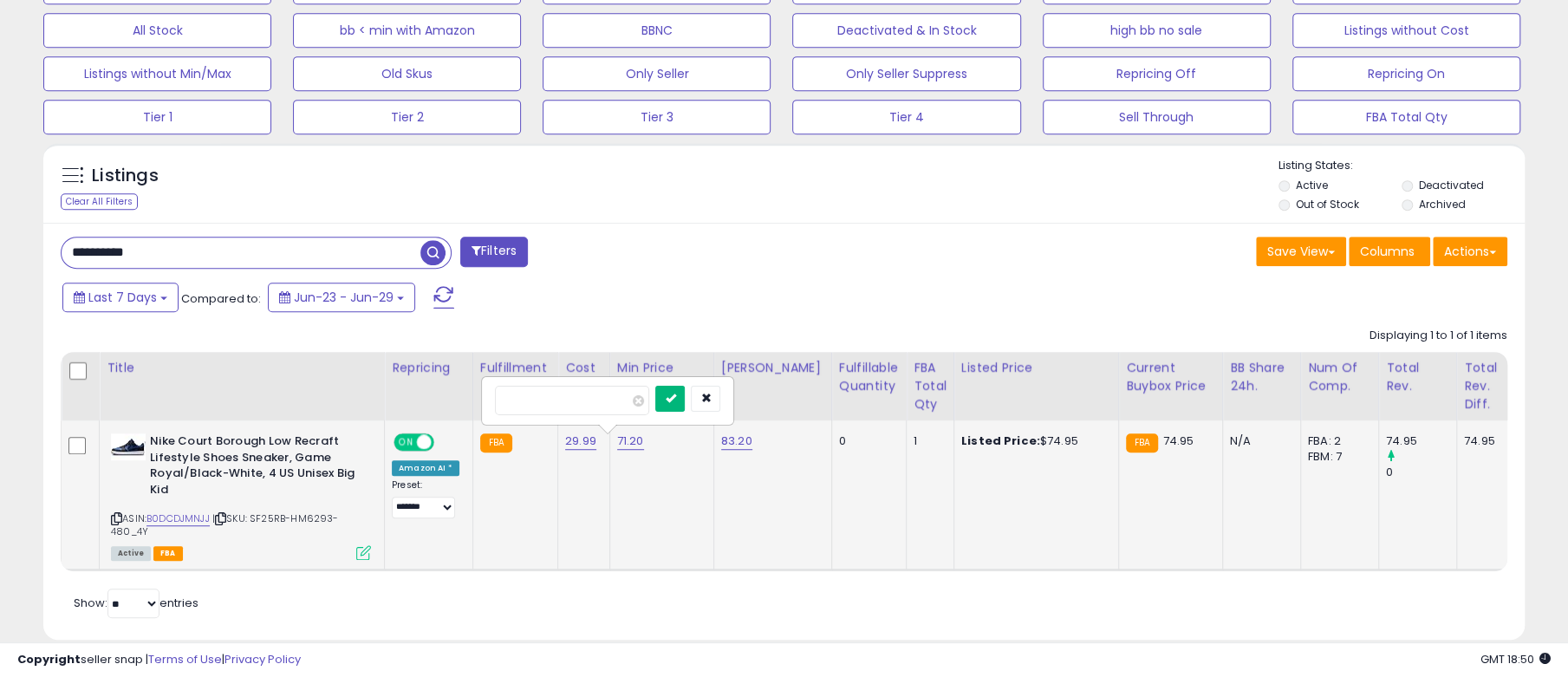 type on "**" 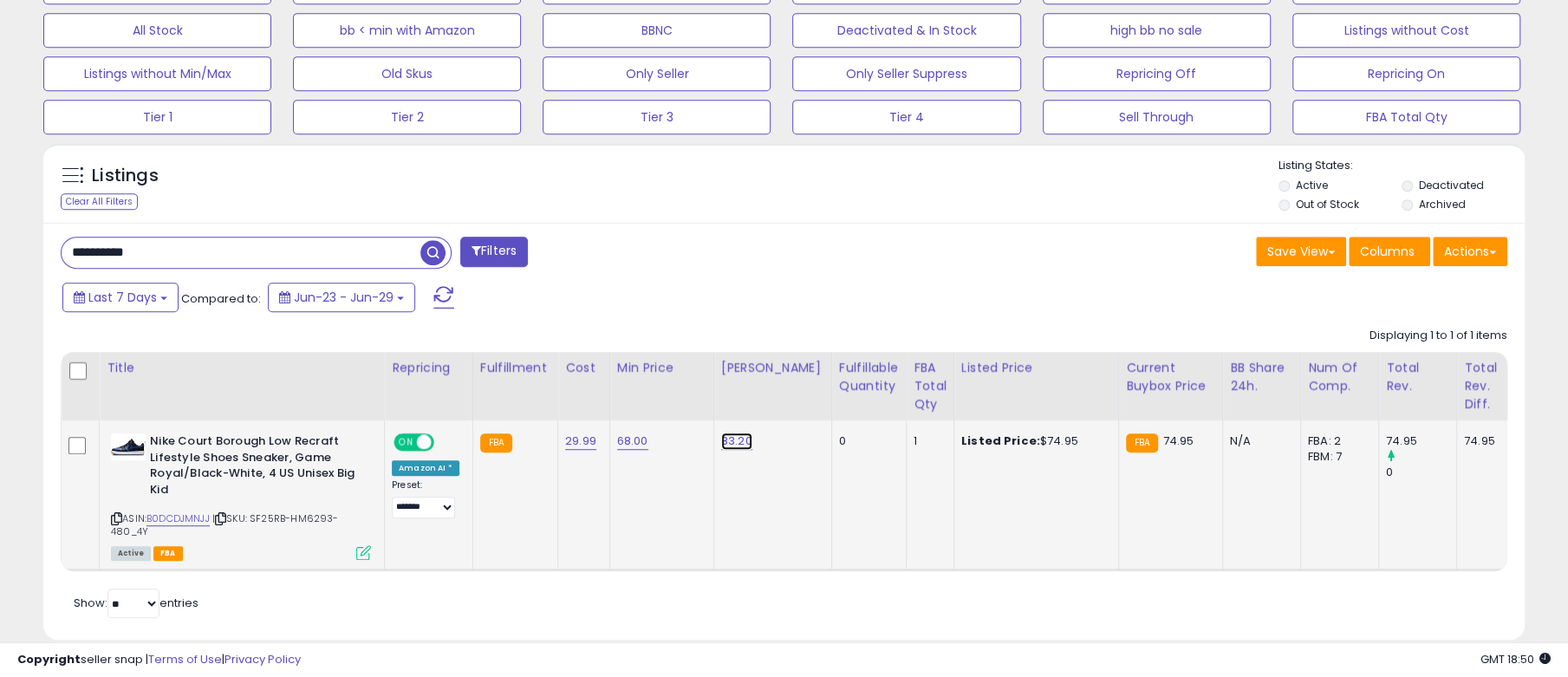 click on "83.20" at bounding box center [737, 441] 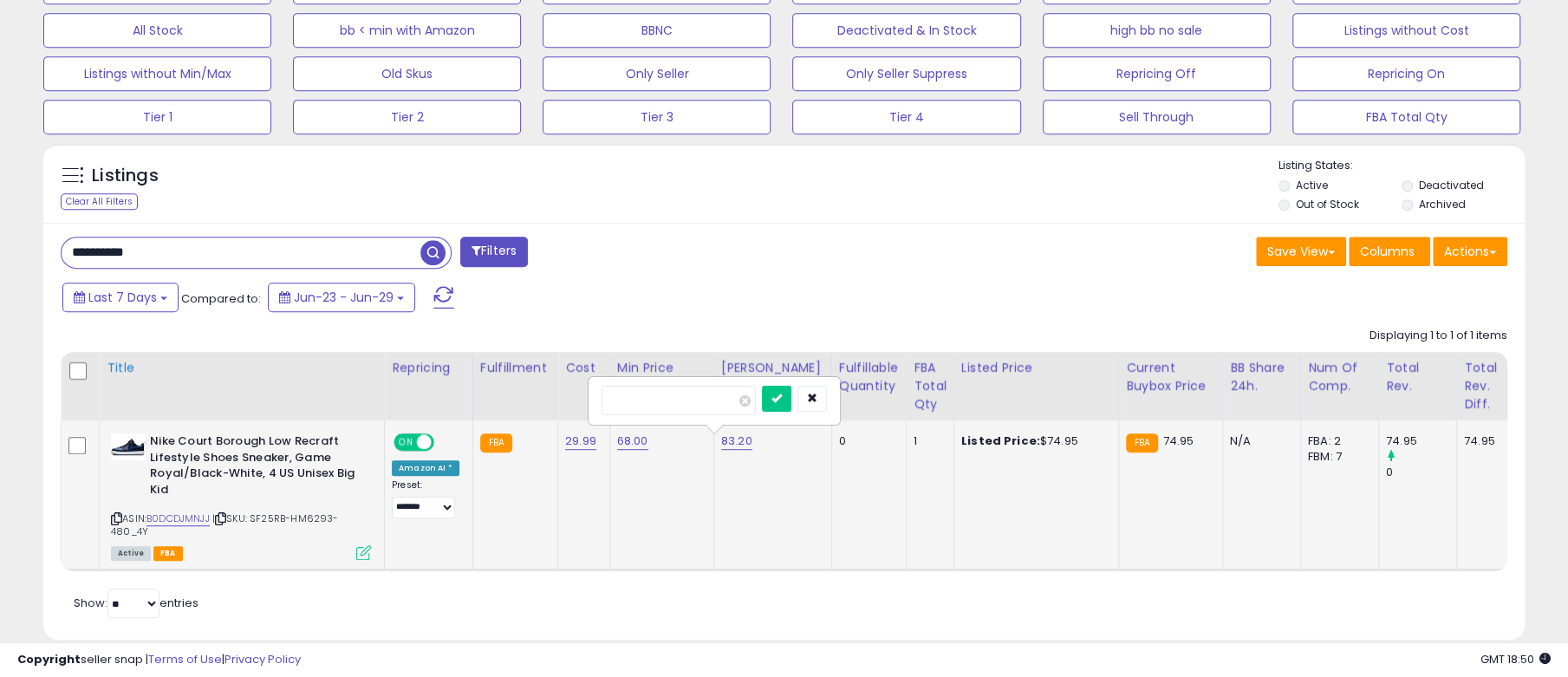 drag, startPoint x: 717, startPoint y: 402, endPoint x: 352, endPoint y: 392, distance: 365.137 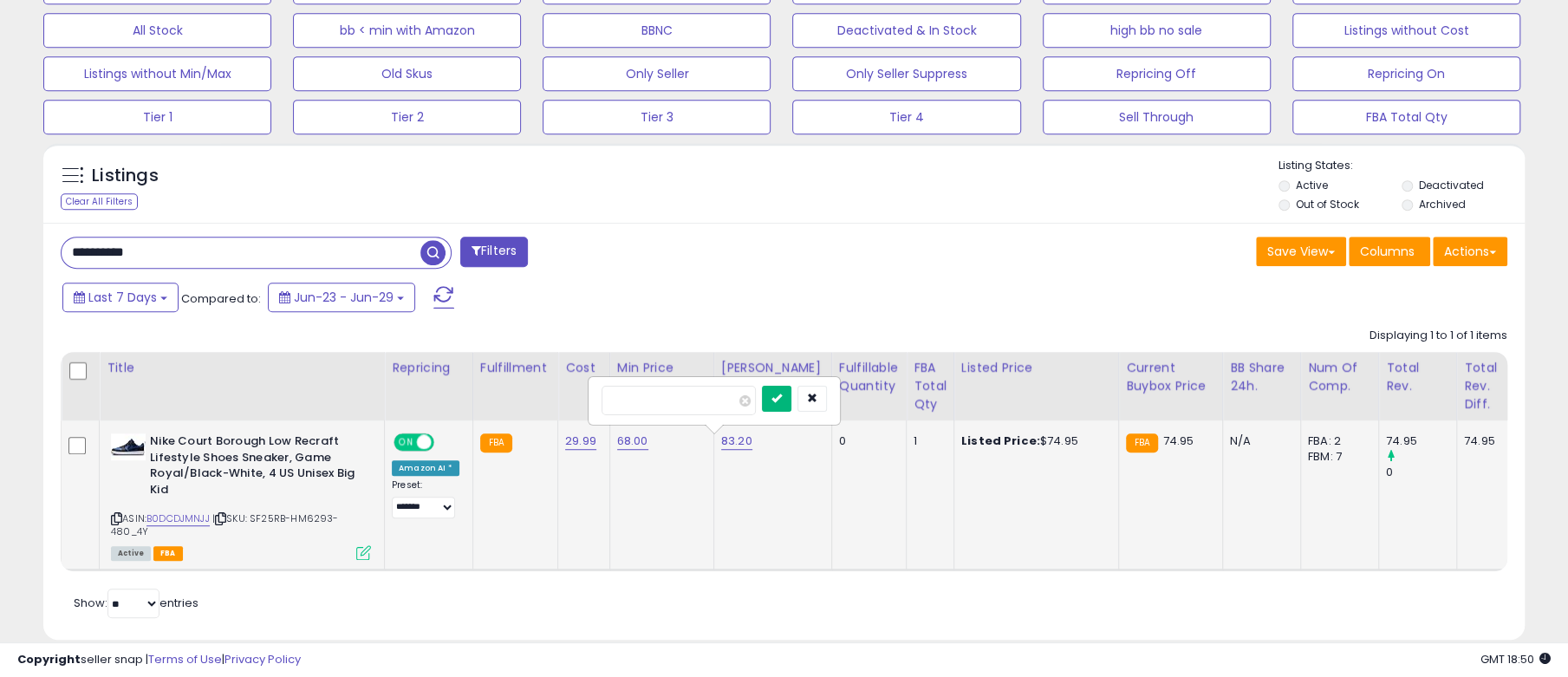 type on "**" 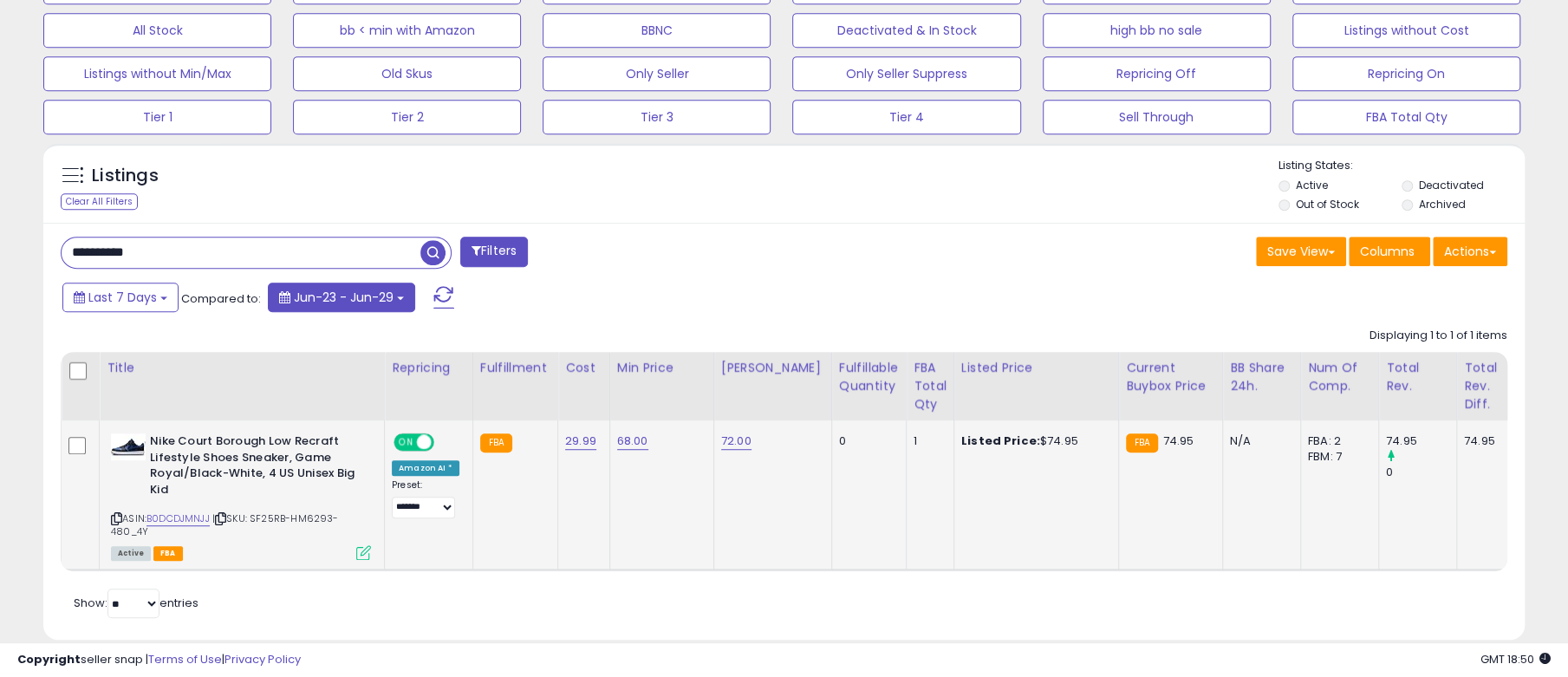 click on "Jun-23 - Jun-29" at bounding box center (342, 297) 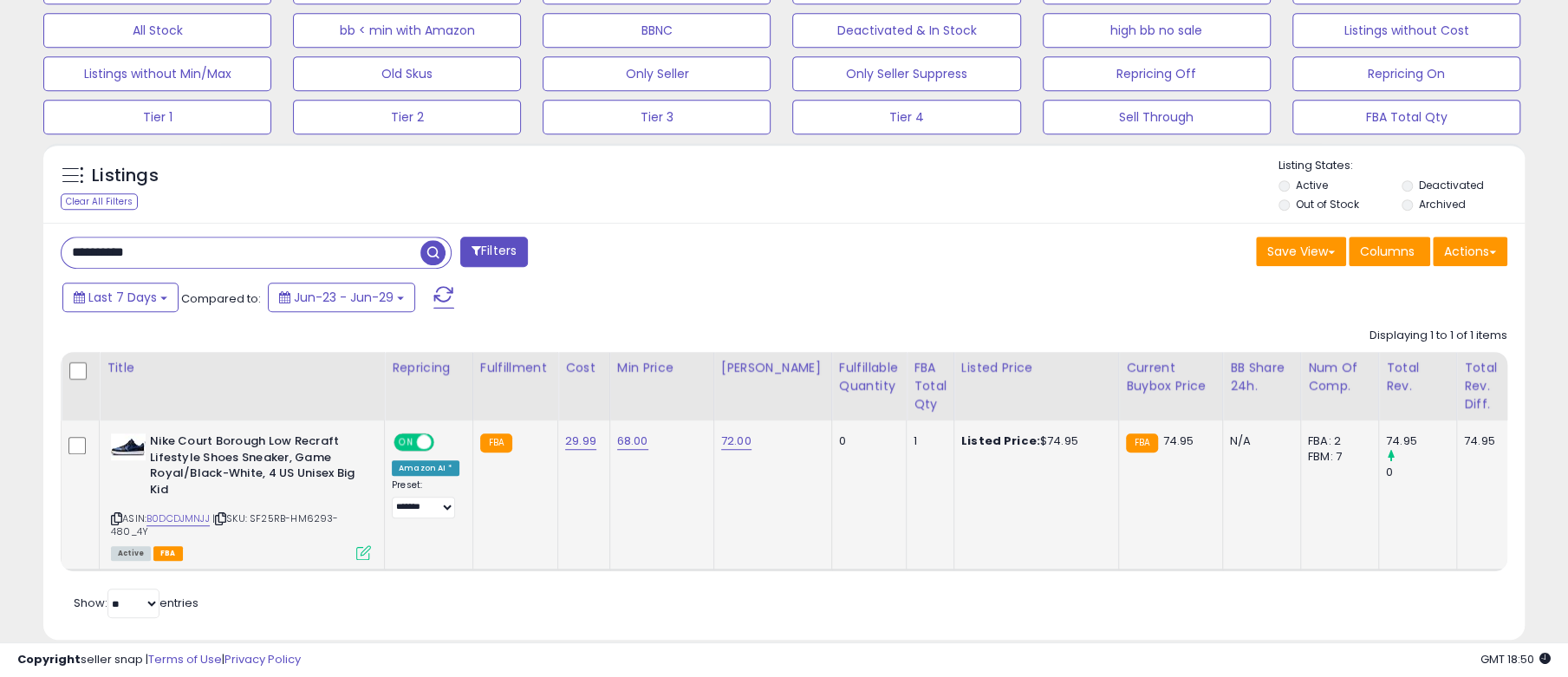 click on "**********" at bounding box center (241, 252) 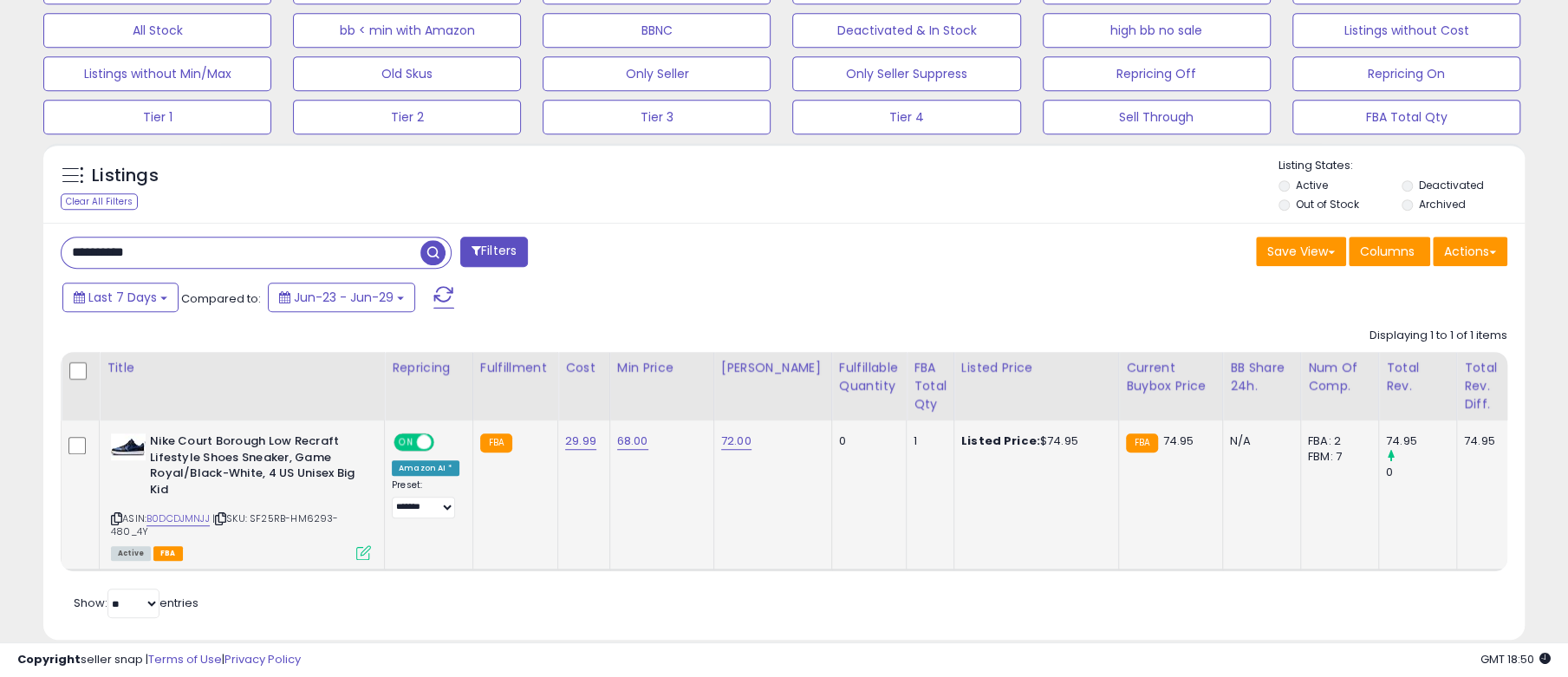 drag, startPoint x: 340, startPoint y: 252, endPoint x: -346, endPoint y: 213, distance: 687.108 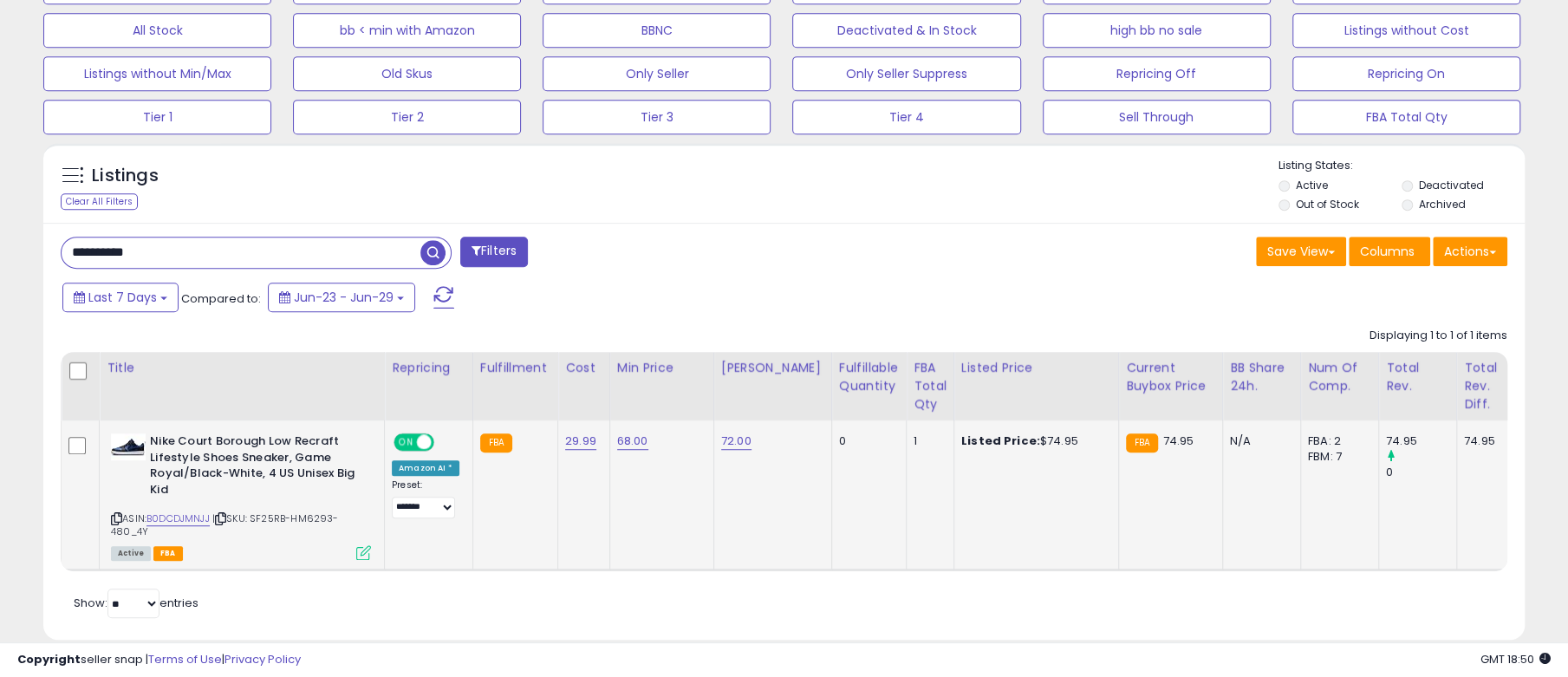 type on "**********" 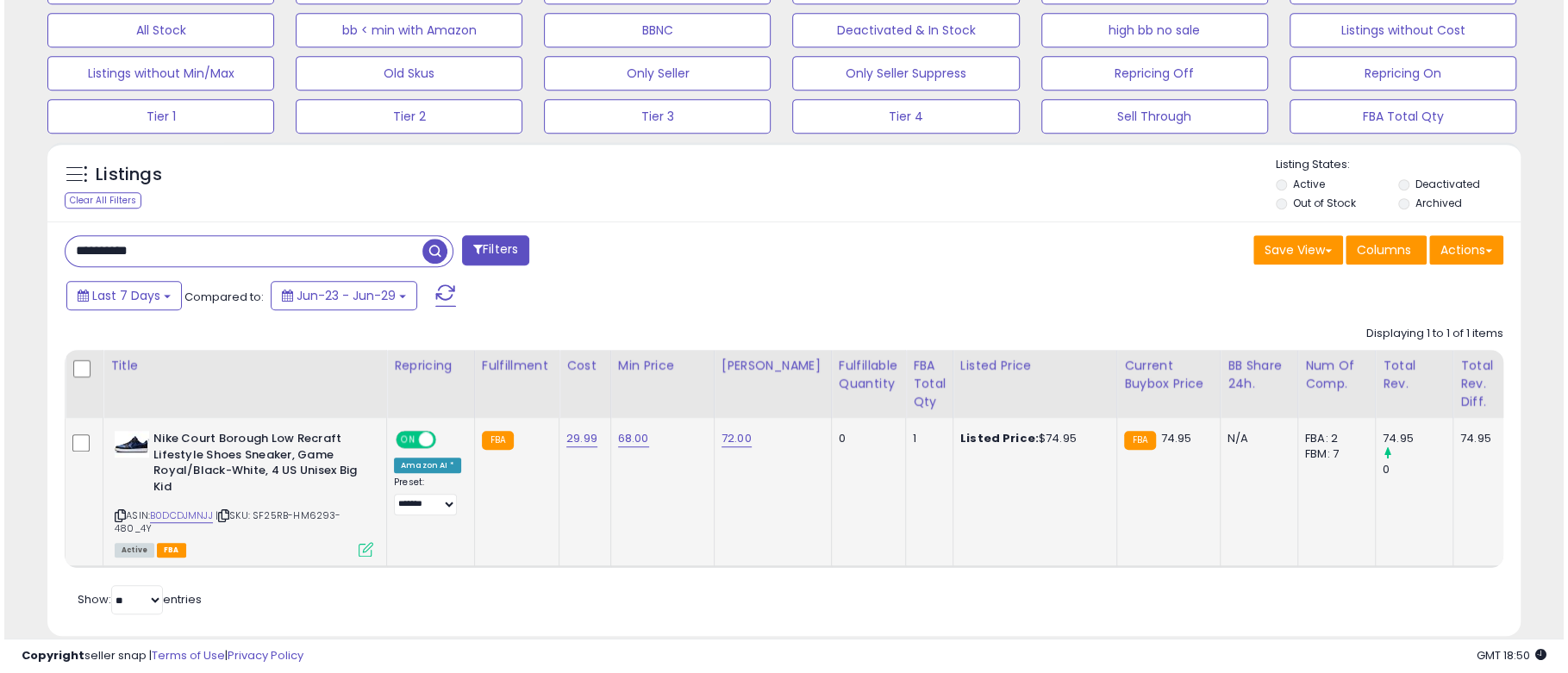 scroll, scrollTop: 502, scrollLeft: 0, axis: vertical 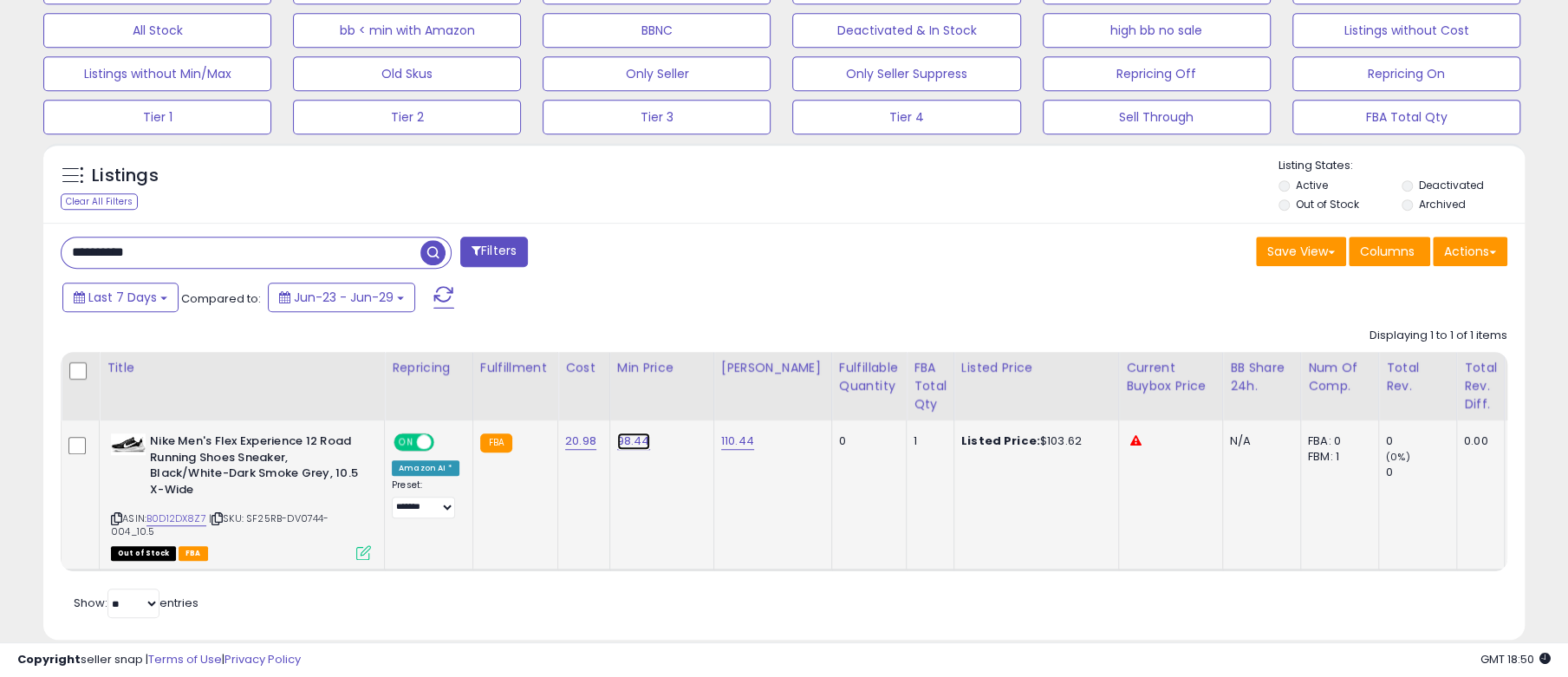 click on "98.44" at bounding box center (634, 441) 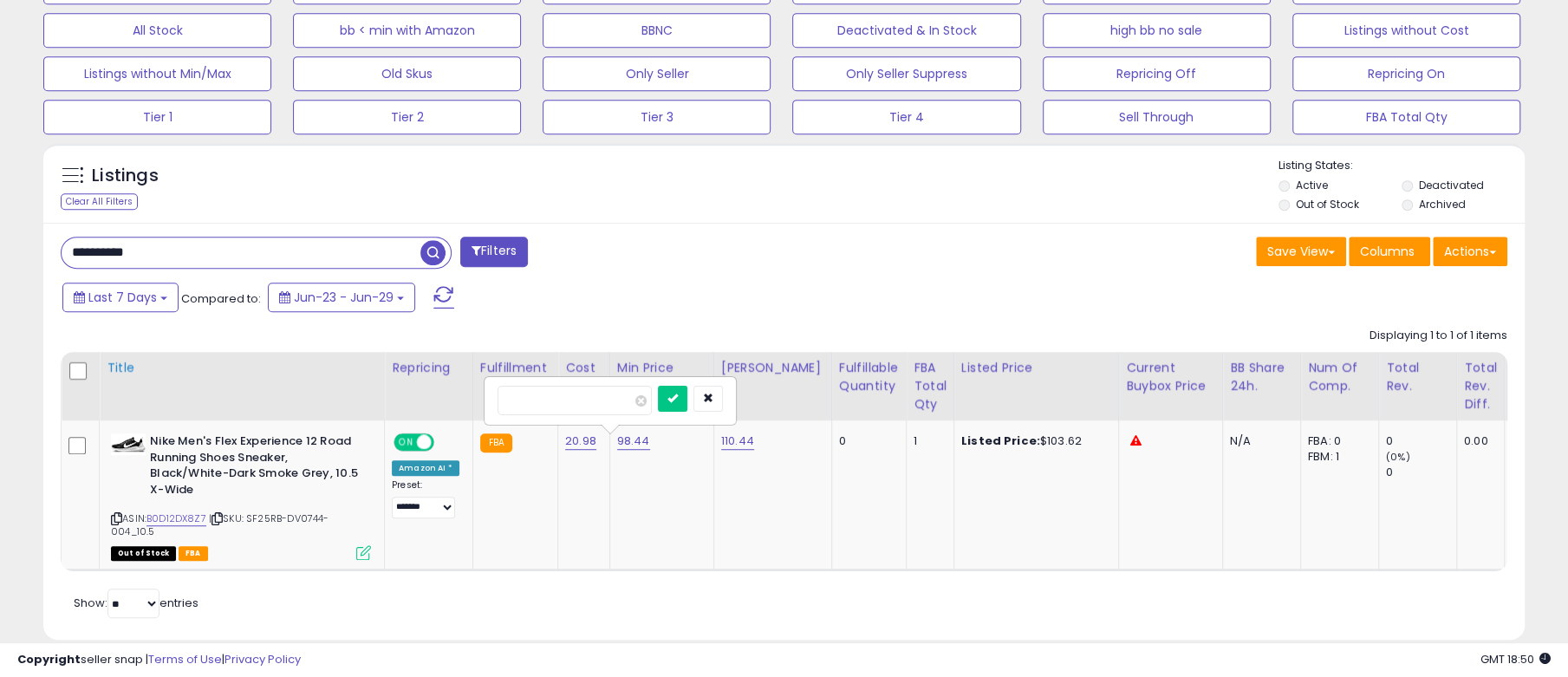 drag, startPoint x: 601, startPoint y: 404, endPoint x: 201, endPoint y: 383, distance: 400.5509 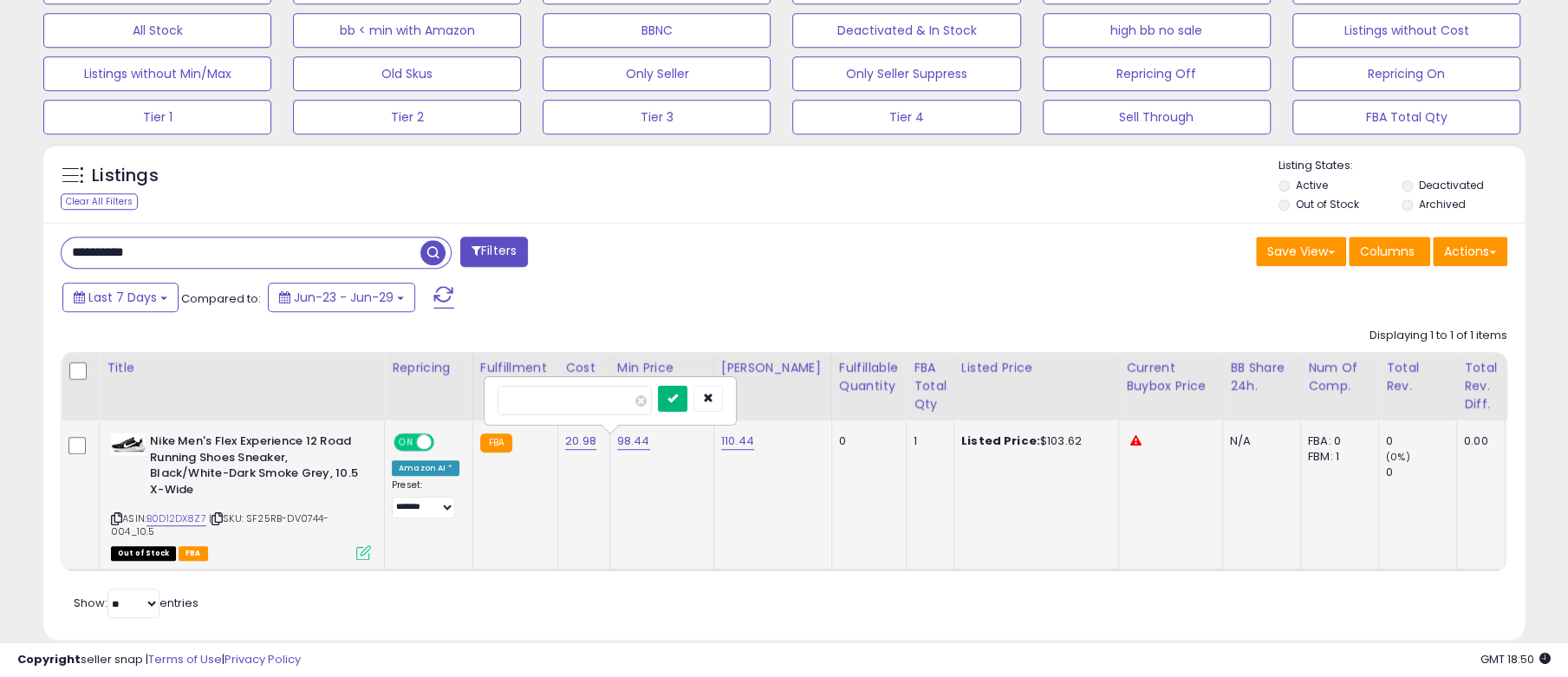 type on "**" 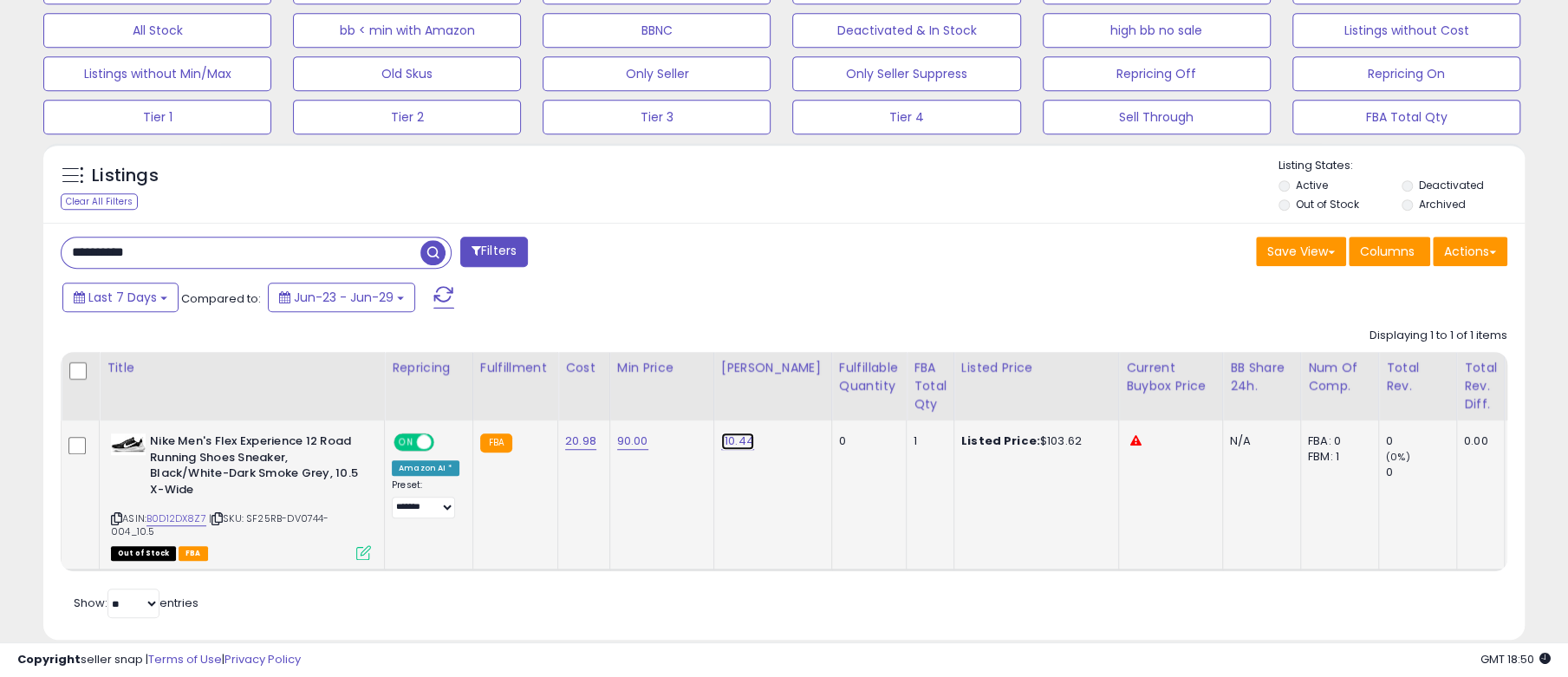 click on "110.44" at bounding box center [738, 441] 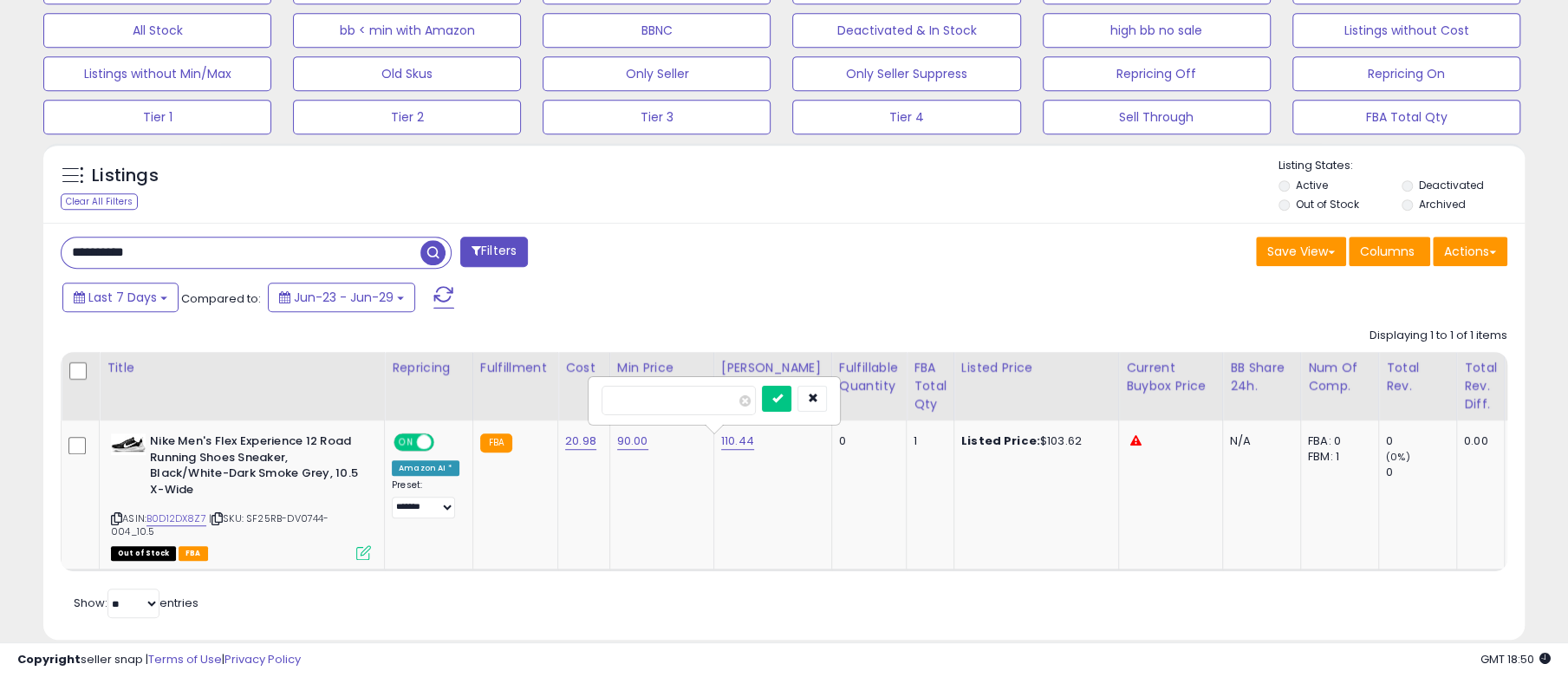 drag, startPoint x: 685, startPoint y: 399, endPoint x: 28, endPoint y: 340, distance: 659.644 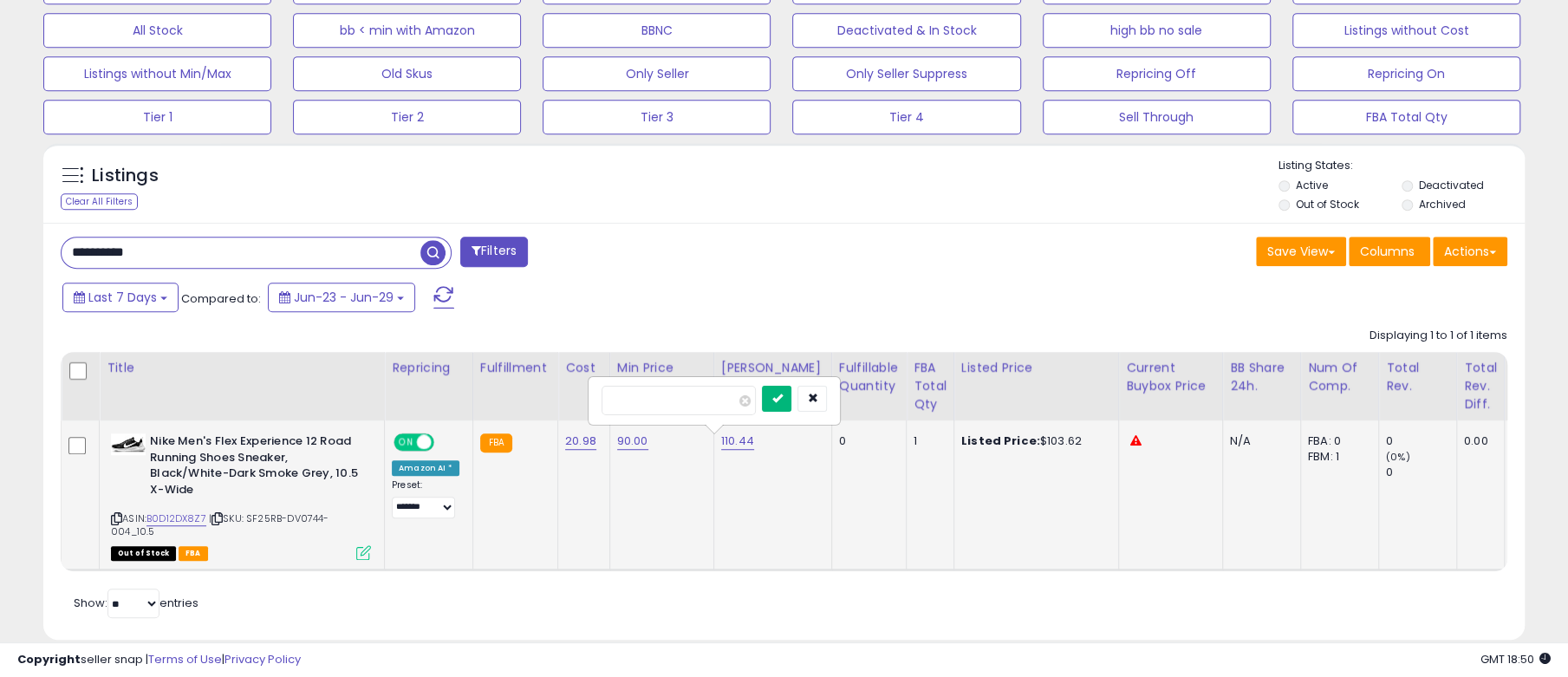 type on "***" 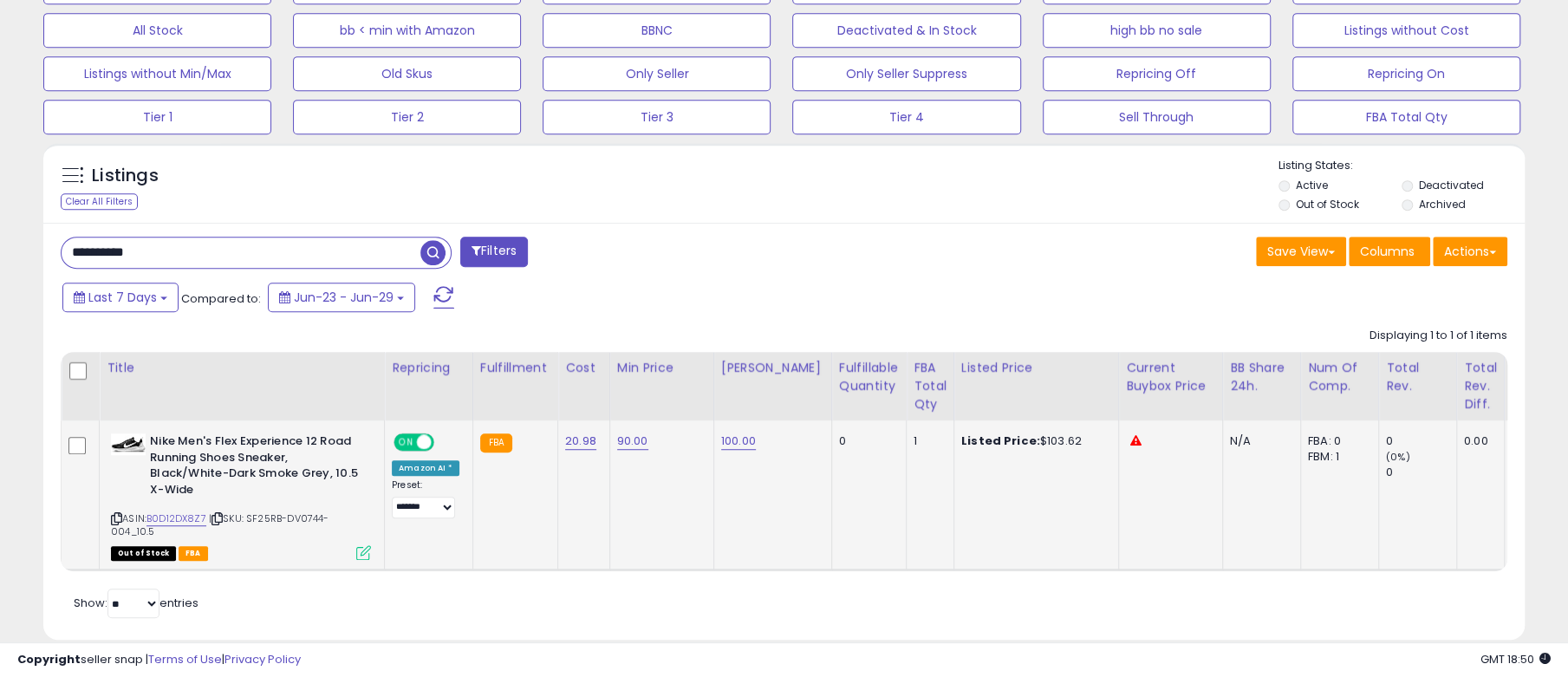 drag, startPoint x: 37, startPoint y: 251, endPoint x: -94, endPoint y: 248, distance: 131.03435 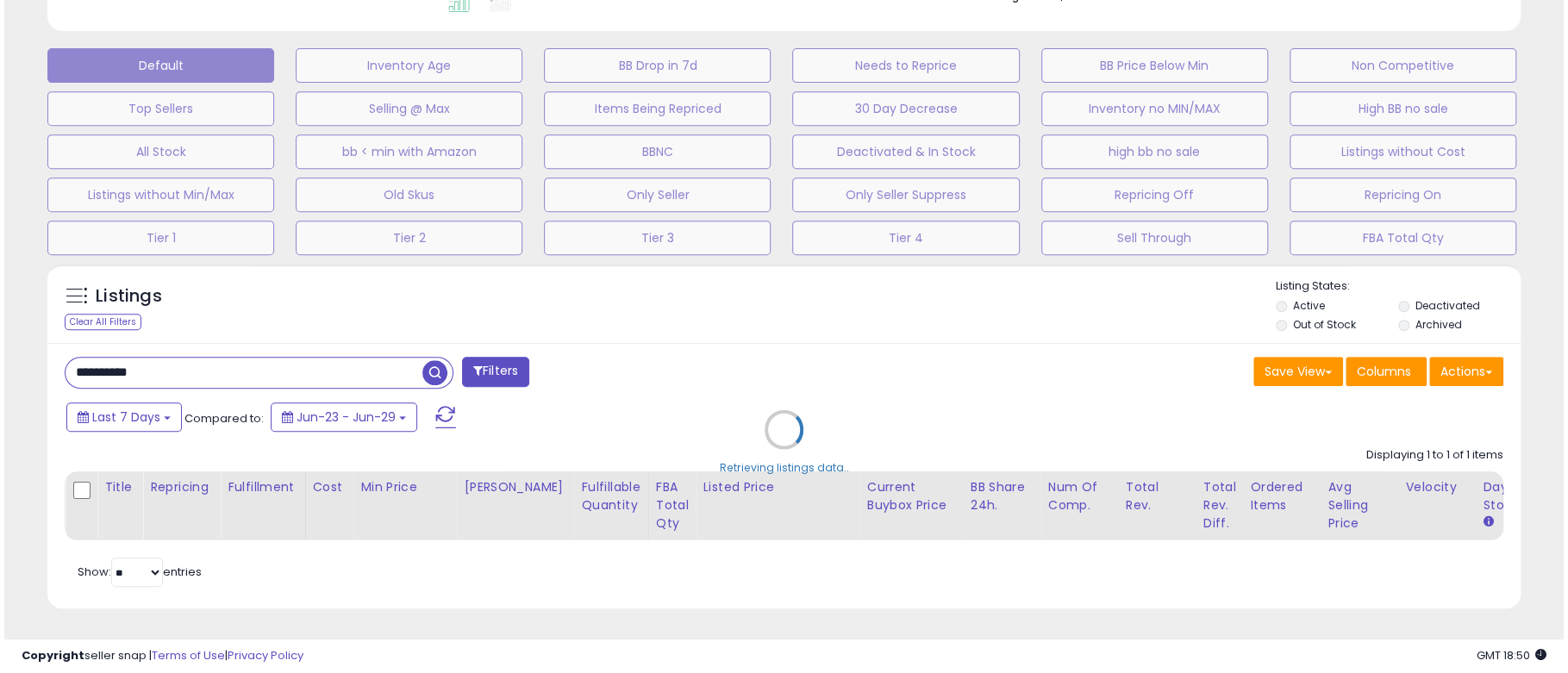 scroll, scrollTop: 502, scrollLeft: 0, axis: vertical 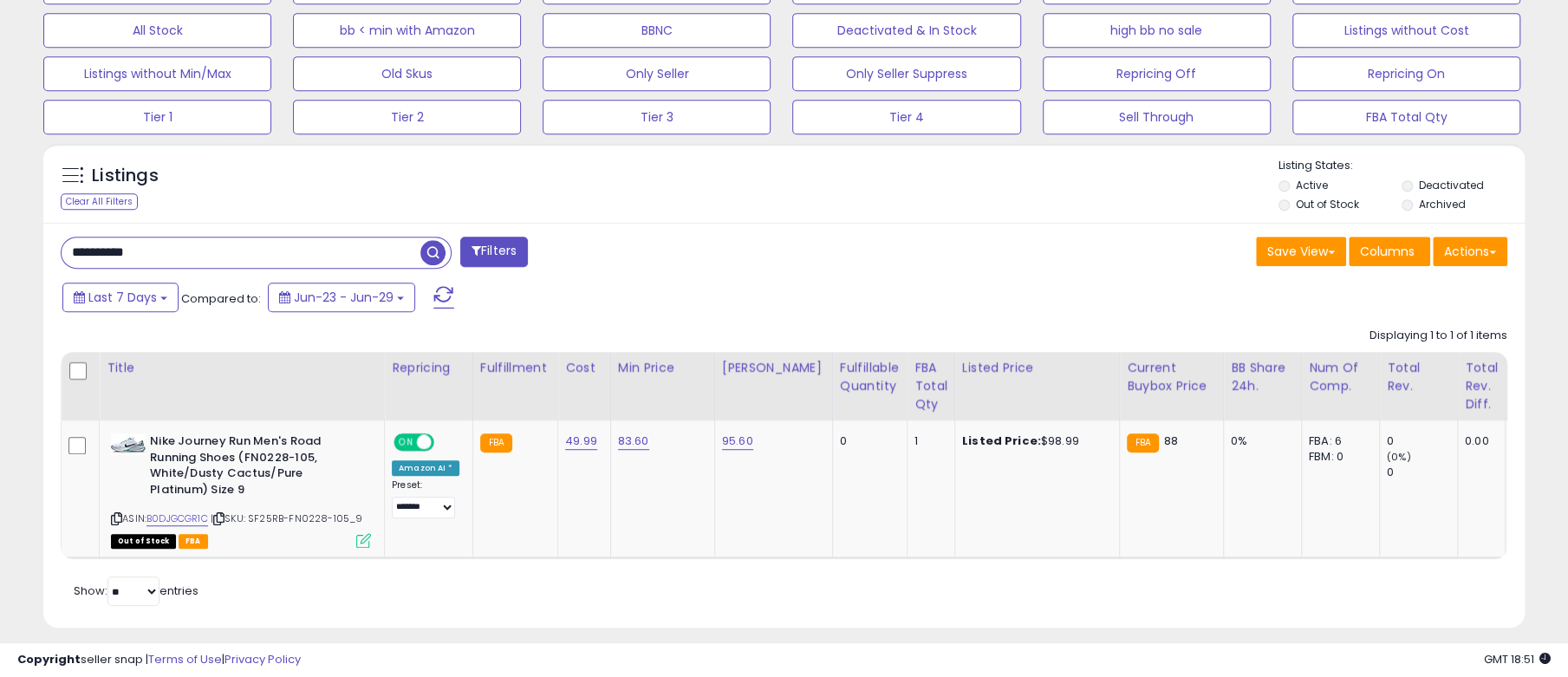 drag, startPoint x: 700, startPoint y: 321, endPoint x: 688, endPoint y: 322, distance: 12.041595 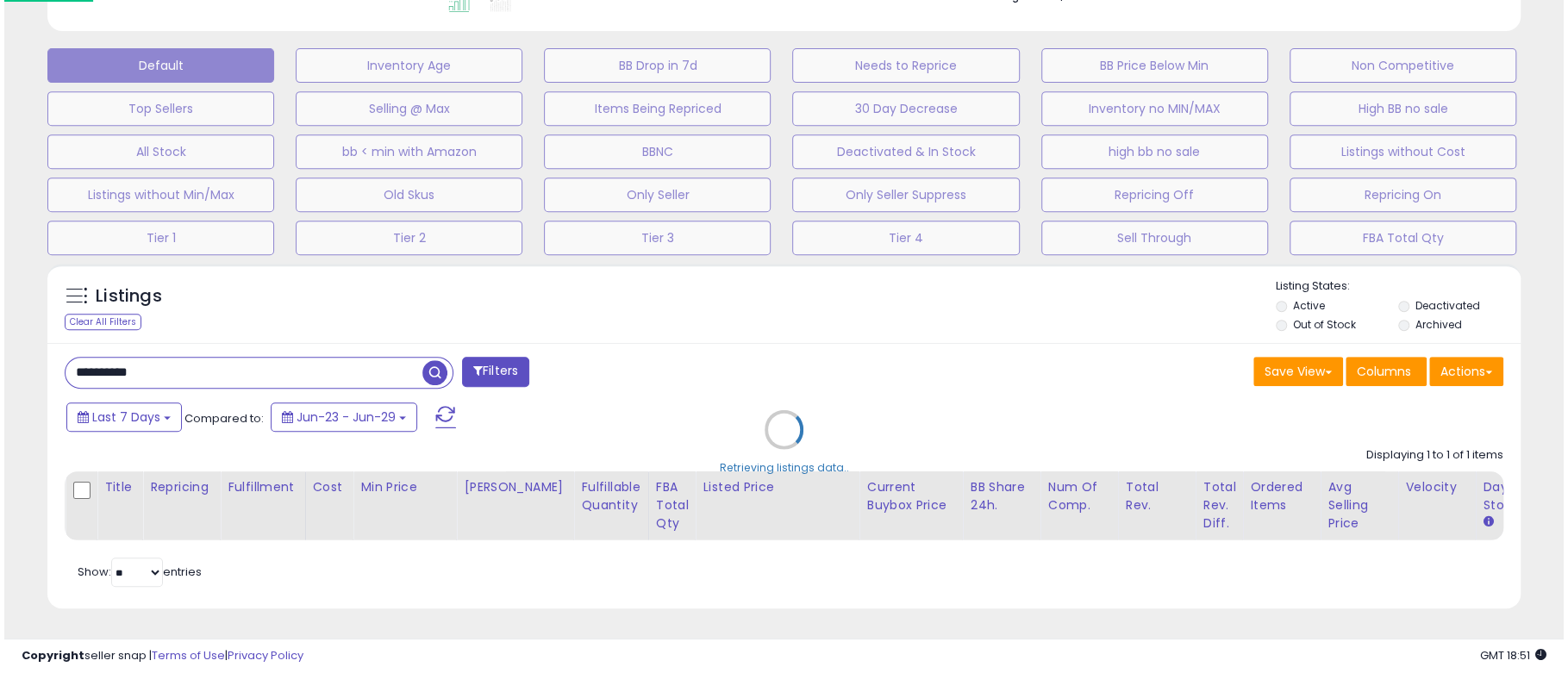 scroll, scrollTop: 502, scrollLeft: 0, axis: vertical 